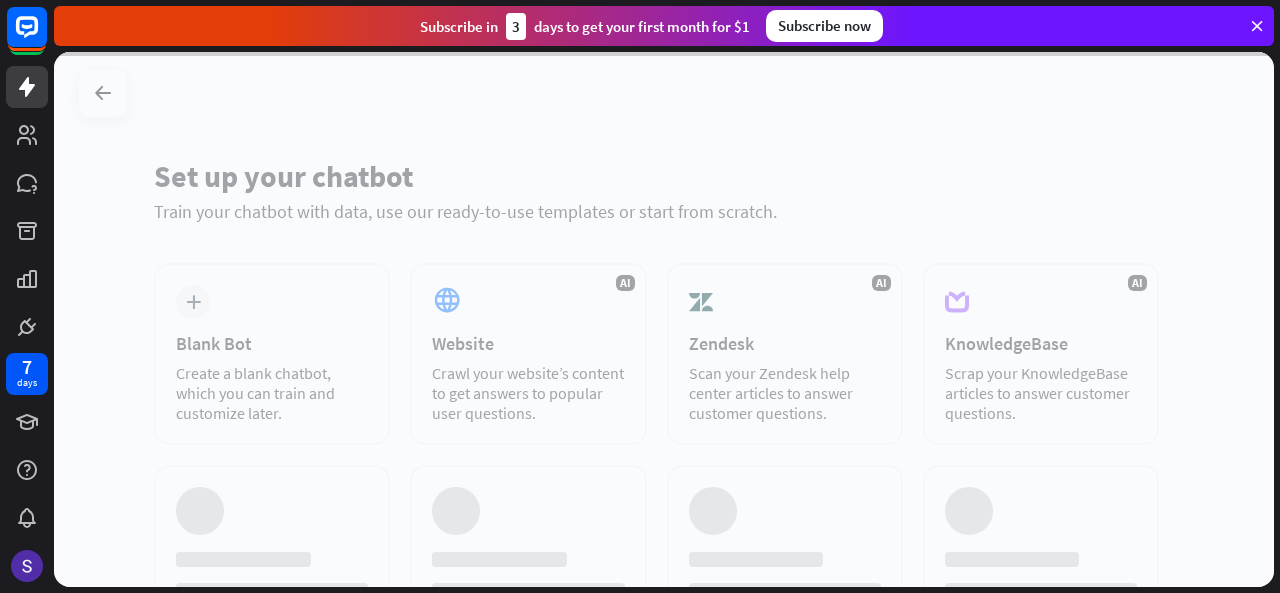 scroll, scrollTop: 0, scrollLeft: 0, axis: both 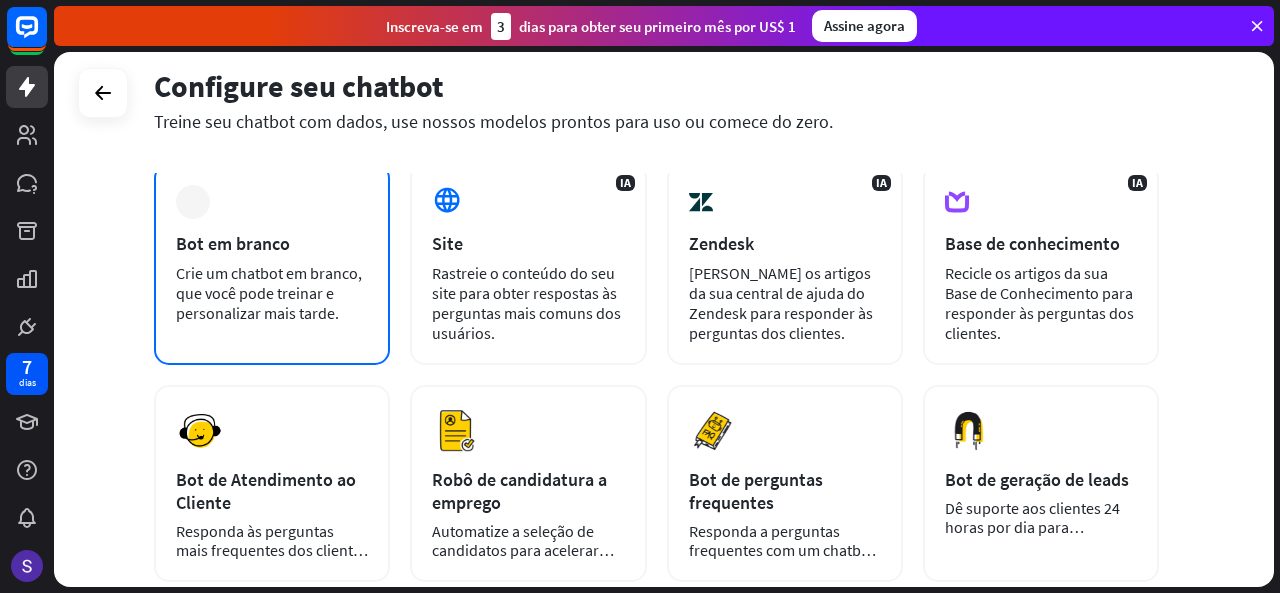 click on "mais   Bot em branco
Crie um chatbot em branco, que você pode treinar e personalizar mais tarde." at bounding box center (272, 264) 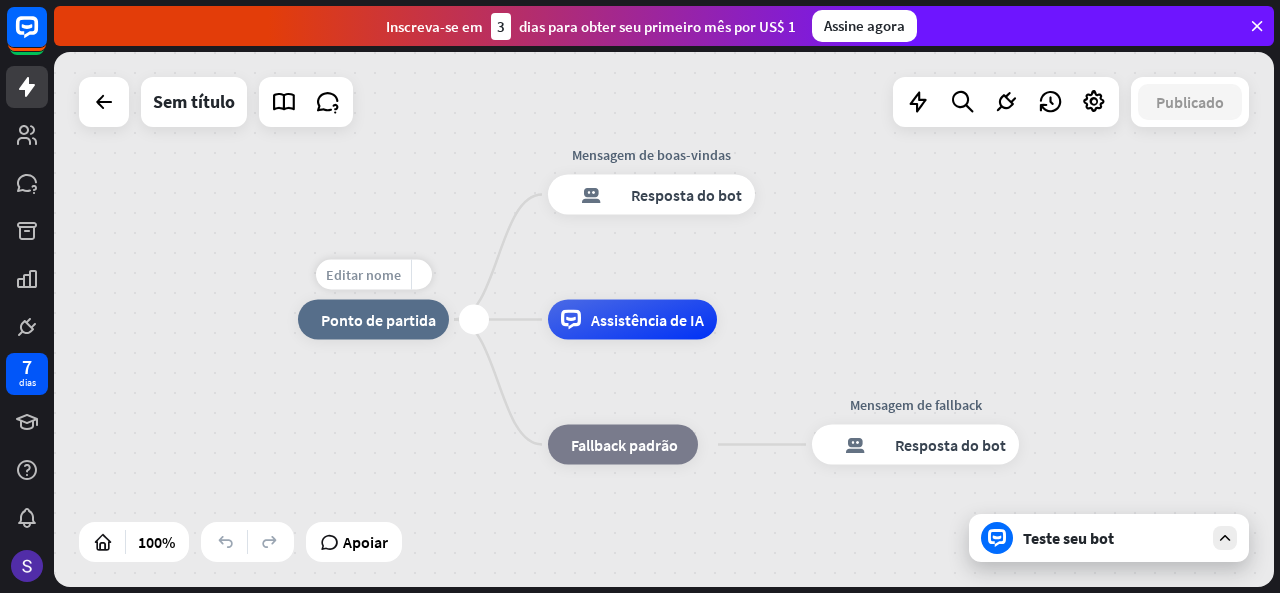 click on "Editar nome" at bounding box center [363, 275] 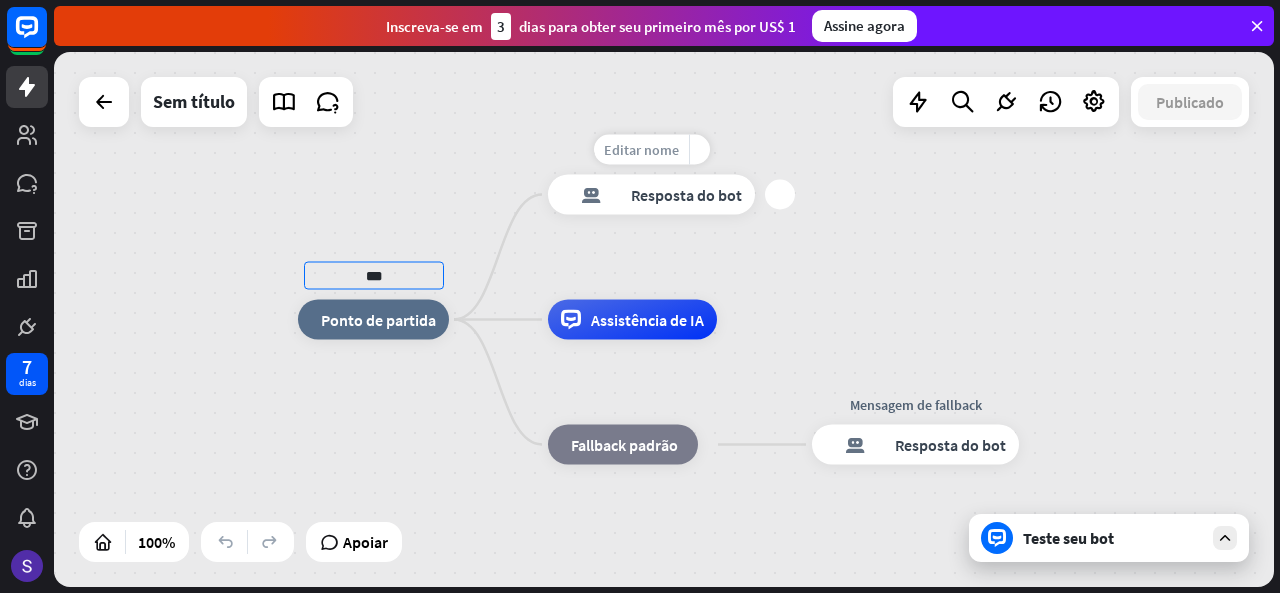type on "***" 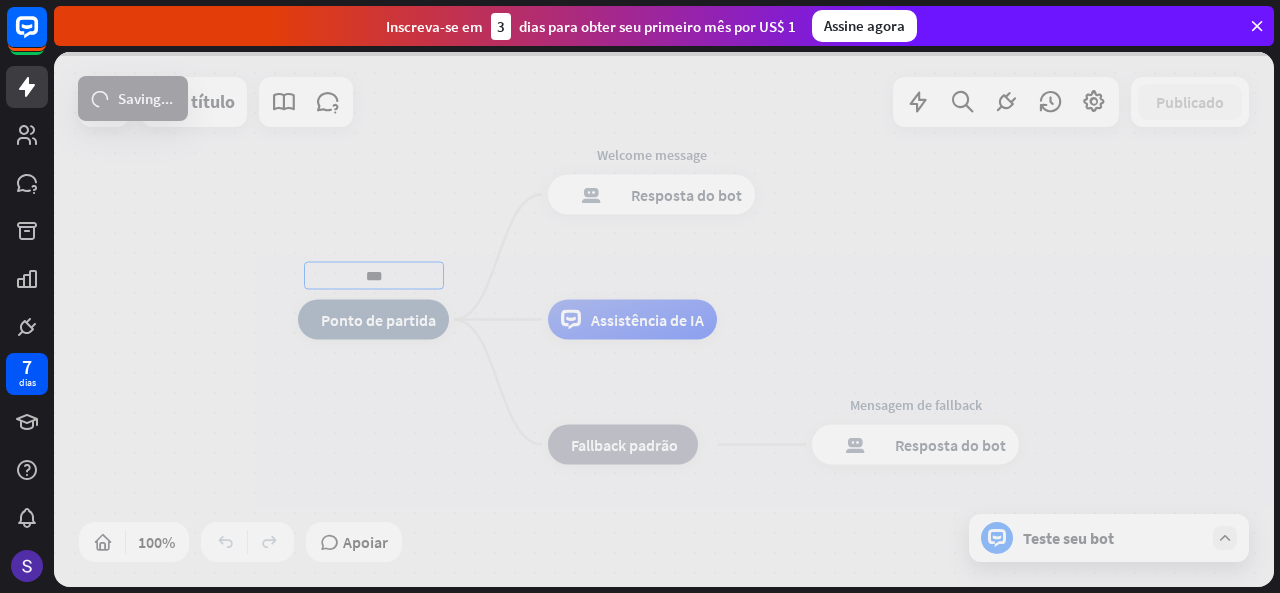 click on "***           casa_2   Ponto de partida       Editar nome   mais_amarelo           Welcome message   resposta do bot de bloco   Resposta do bot                     Assistência de IA                   bloco_fallback   Fallback padrão                 Mensagem de fallback   resposta do bot de bloco   Resposta do bot
Sem título
Publicado
100%           Apoiar         Teste seu bot         loader   Saving...           fechar   Interações   bloco_entrada_do_usuário   Entrada do usuário resposta do bot de bloco   Resposta do bot bloco_fallback   Cair pra trás filtro   Filtro anexo_de_bloco   Entrada de anexo árvore_construtora   Fluxo Ações   bloco_ir para   Ir para a etapa bloco_faq   Perguntas frequentes bloco_adicionar_ao_segmento   Adicionar aos leads bloco_adicionar_ao_segmento   Adicionar ao segmento bloco_excluir_do_segmento   Excluir do segmento webhooks   Webhook atributo_conjunto_de_blocos" at bounding box center [664, 319] 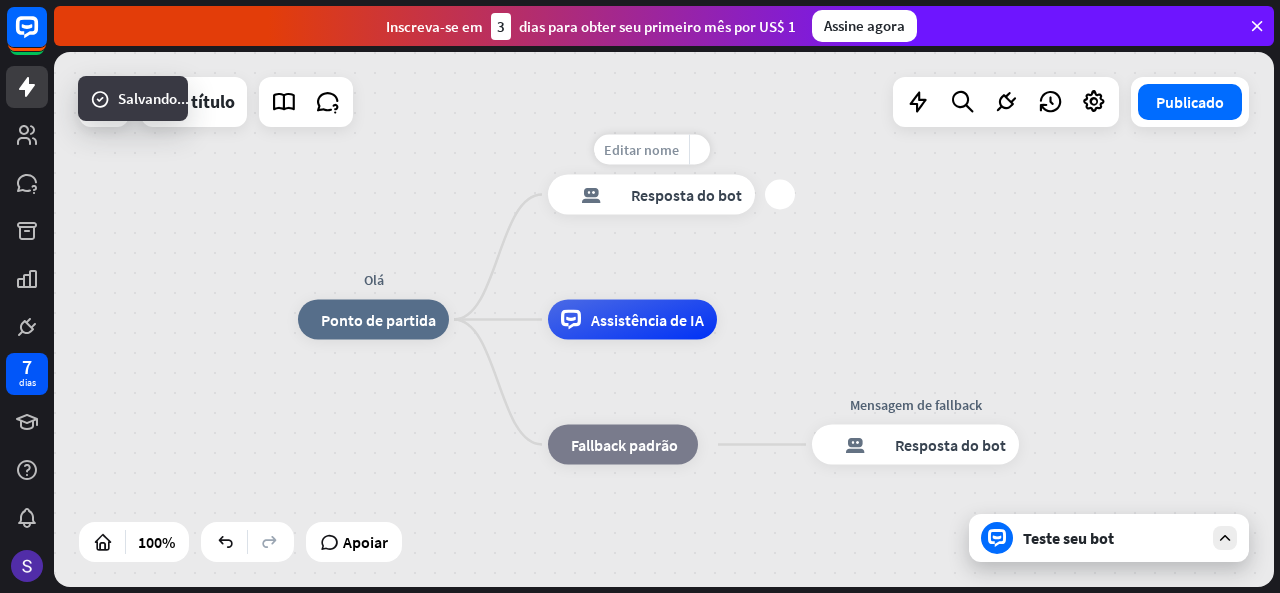 click on "Editar nome" at bounding box center (641, 150) 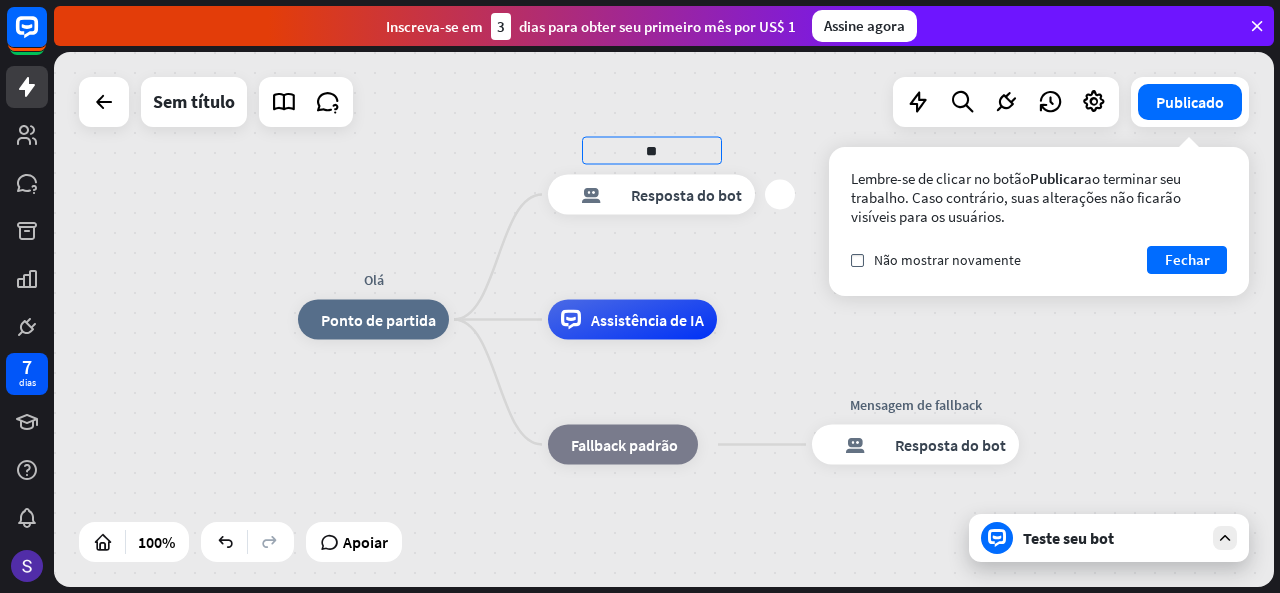 type on "*" 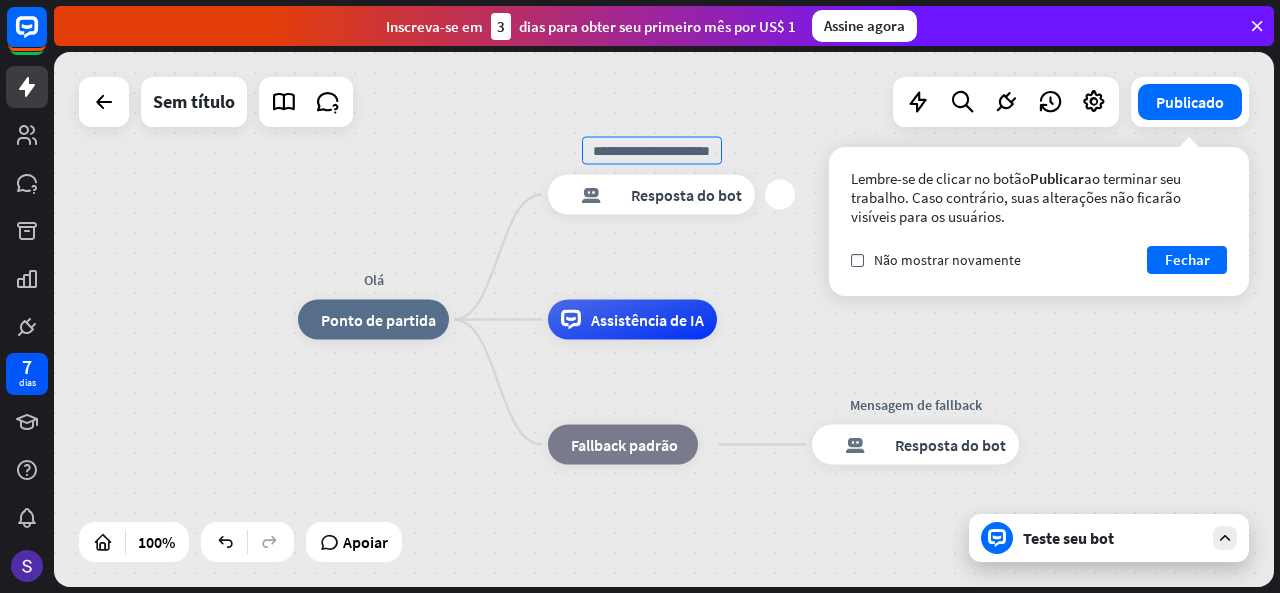 type on "*" 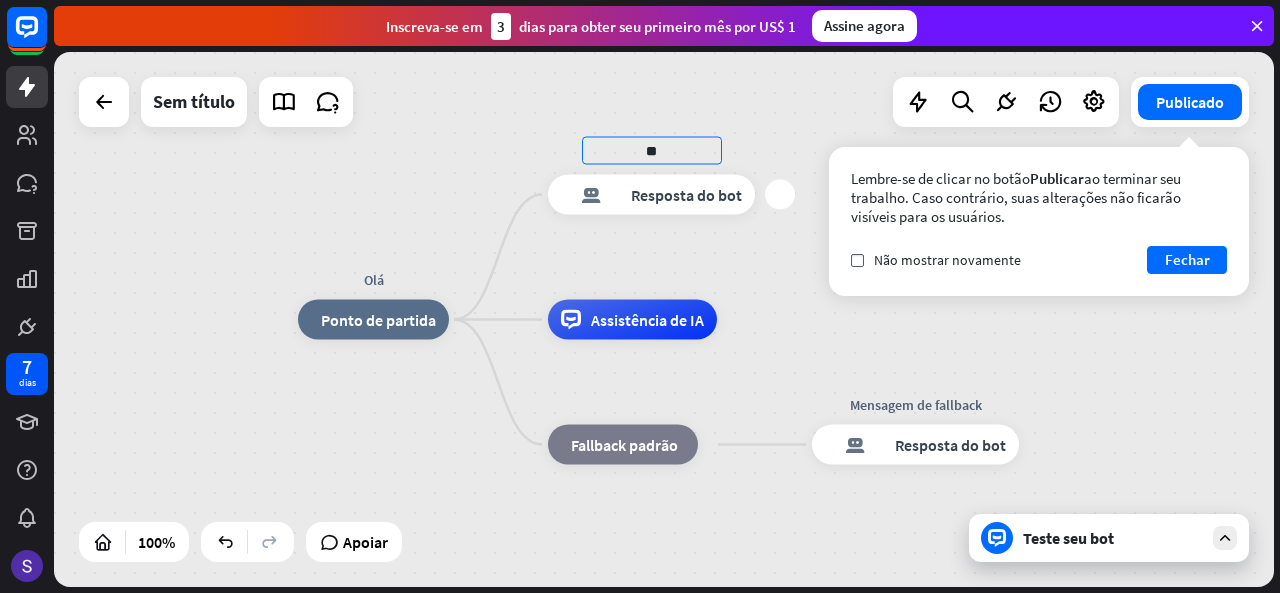 type on "*" 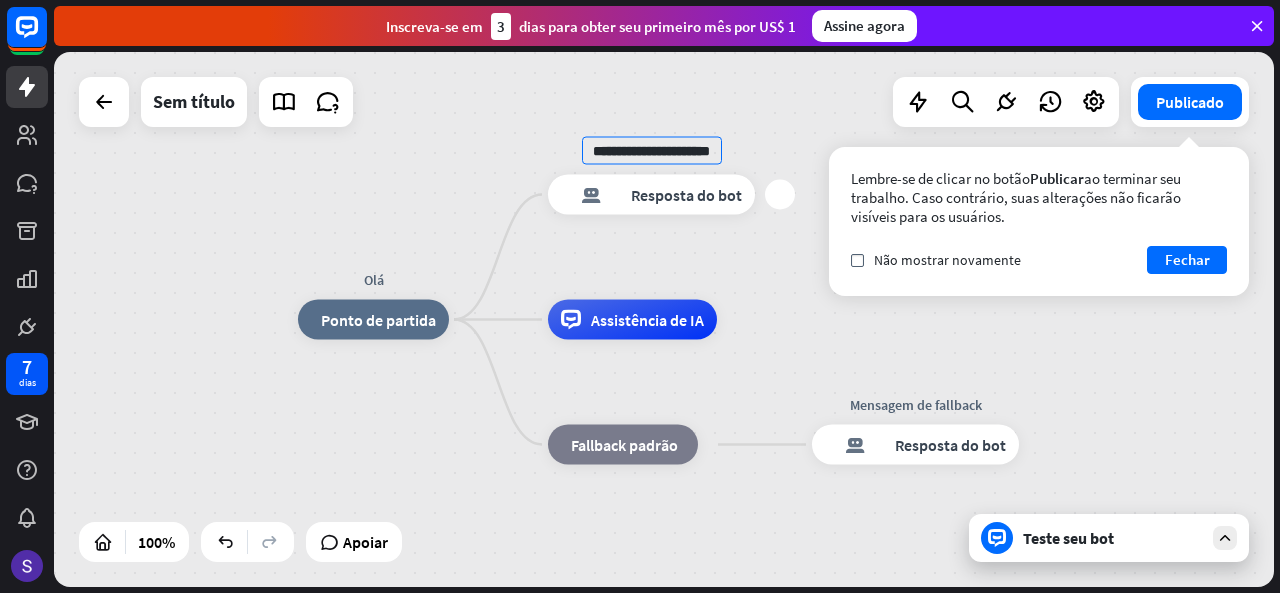 scroll, scrollTop: 0, scrollLeft: 28, axis: horizontal 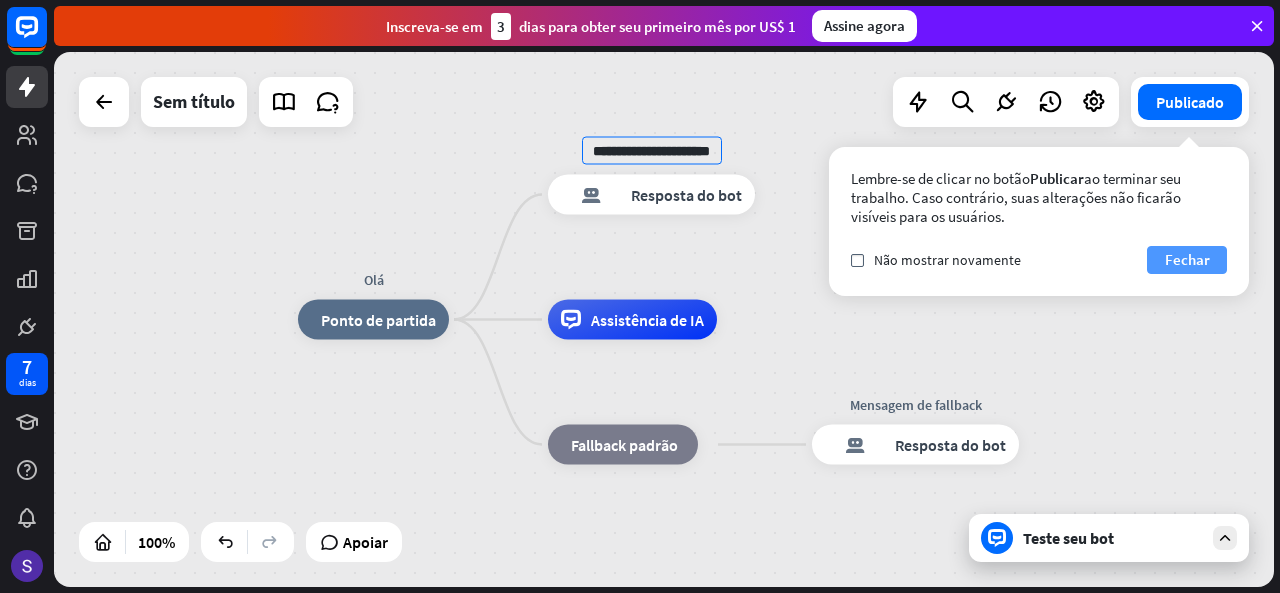 type on "**********" 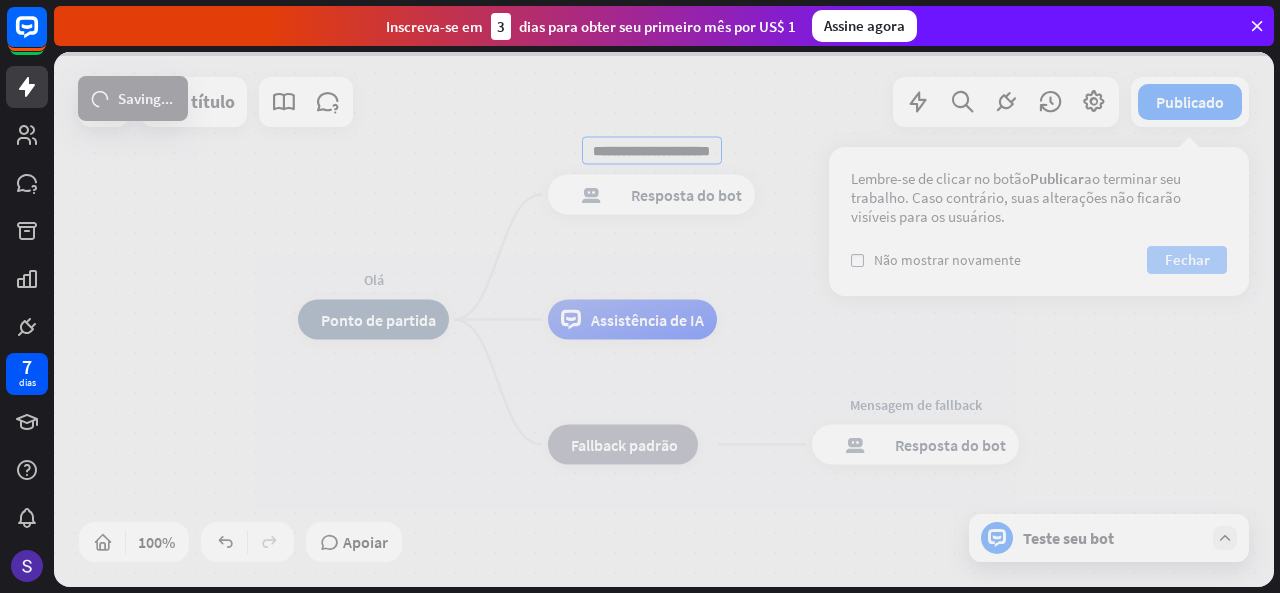 click on "**********" at bounding box center (664, 319) 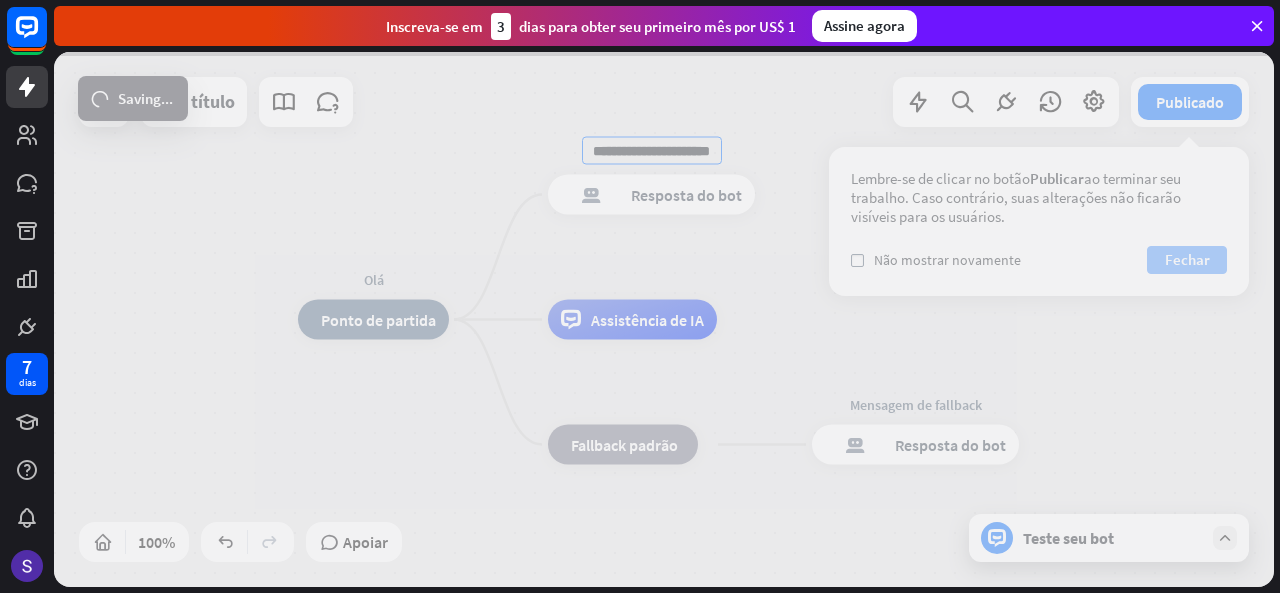 scroll, scrollTop: 0, scrollLeft: 0, axis: both 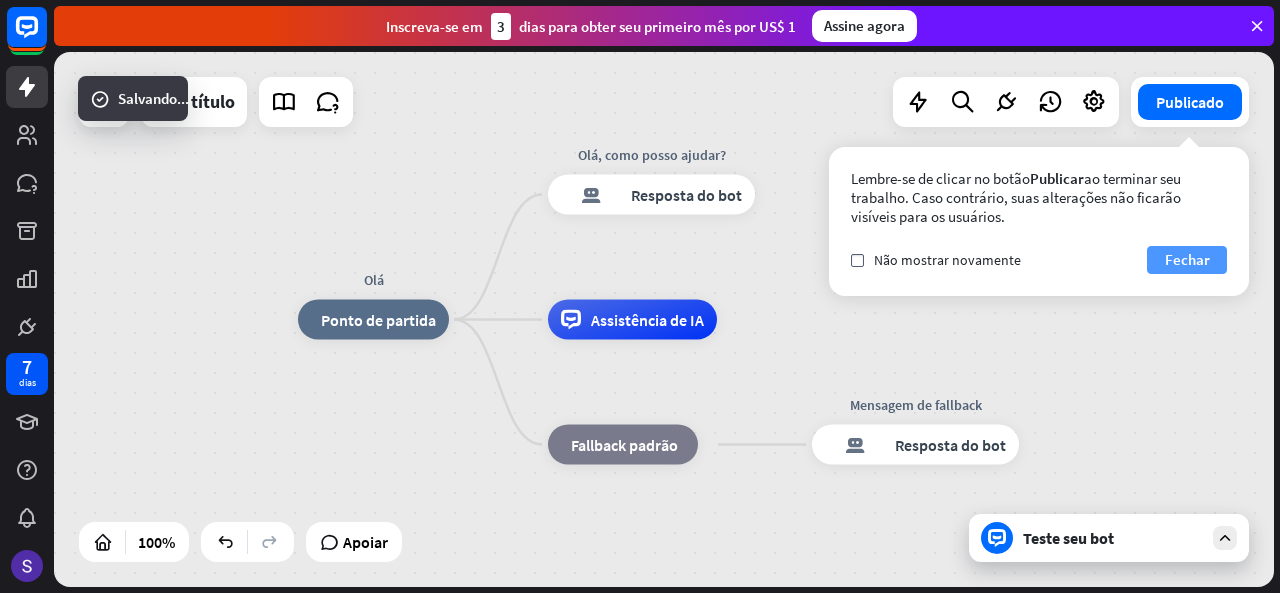 click on "Fechar" at bounding box center [1187, 260] 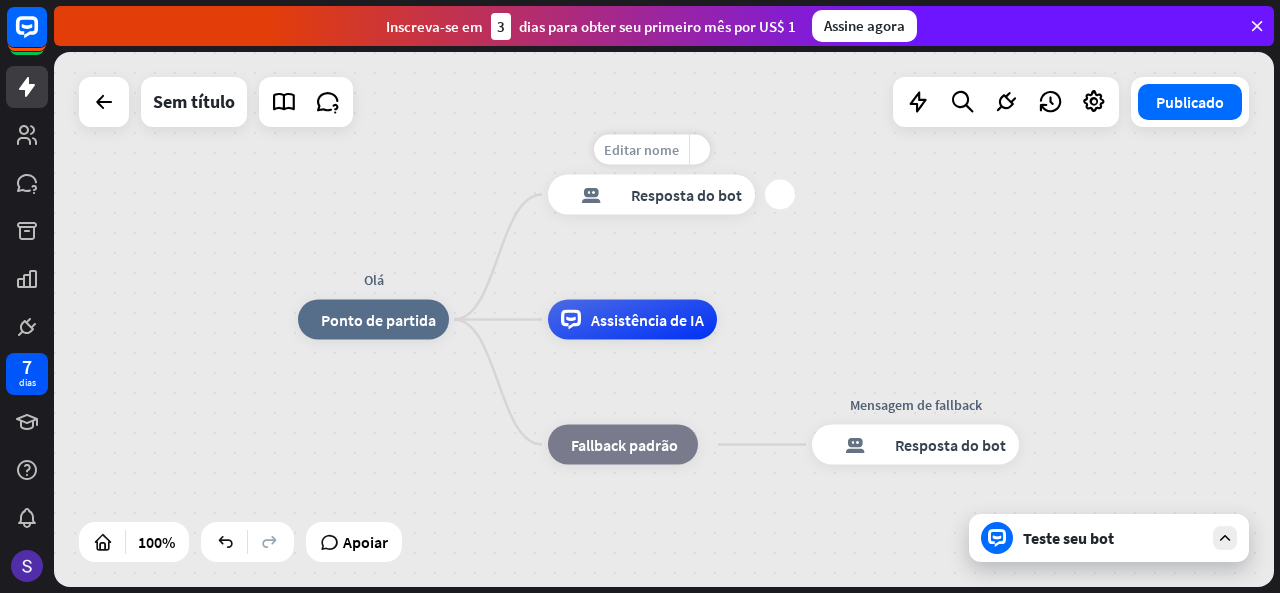 click on "Editar nome" at bounding box center (641, 150) 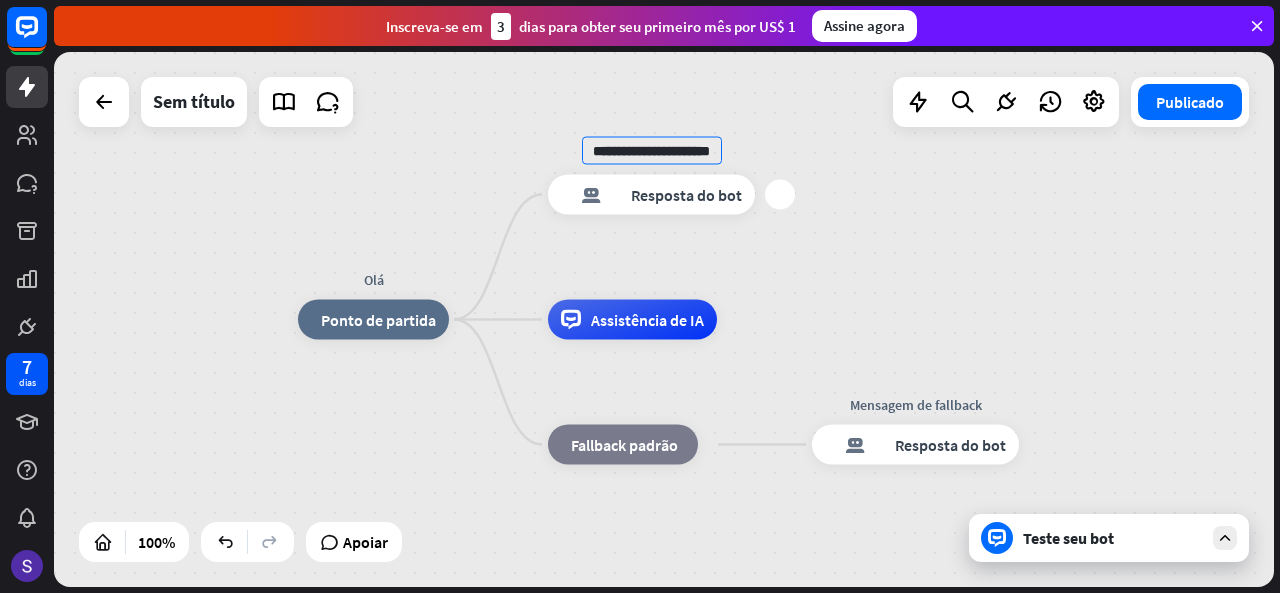scroll, scrollTop: 0, scrollLeft: 28, axis: horizontal 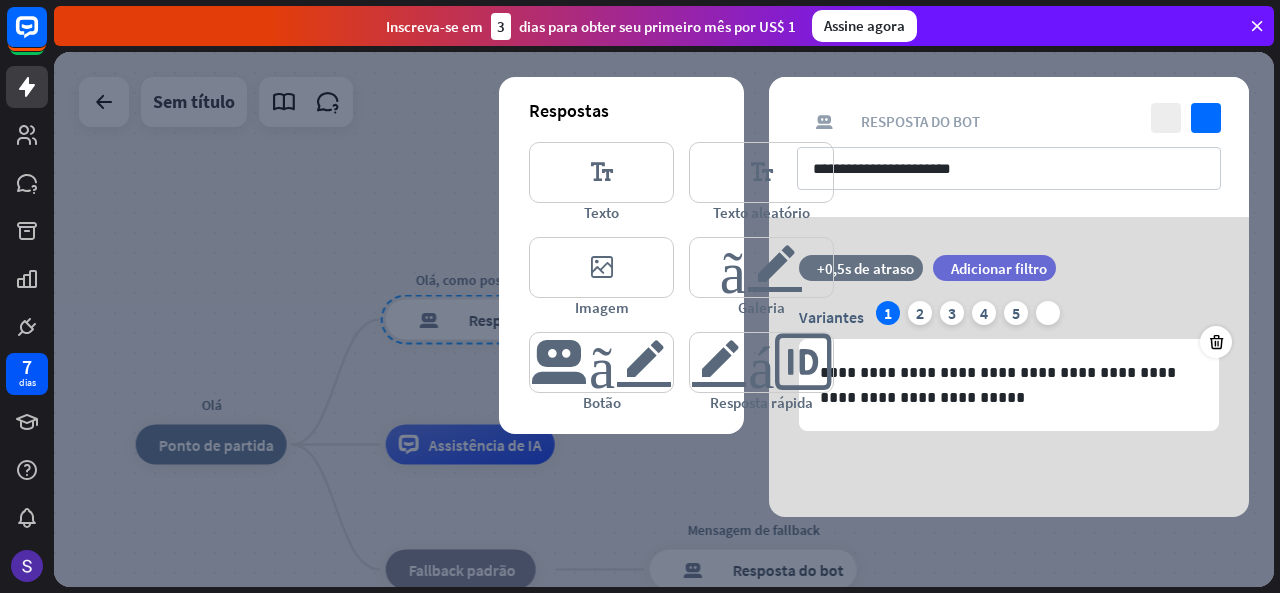 click at bounding box center (664, 319) 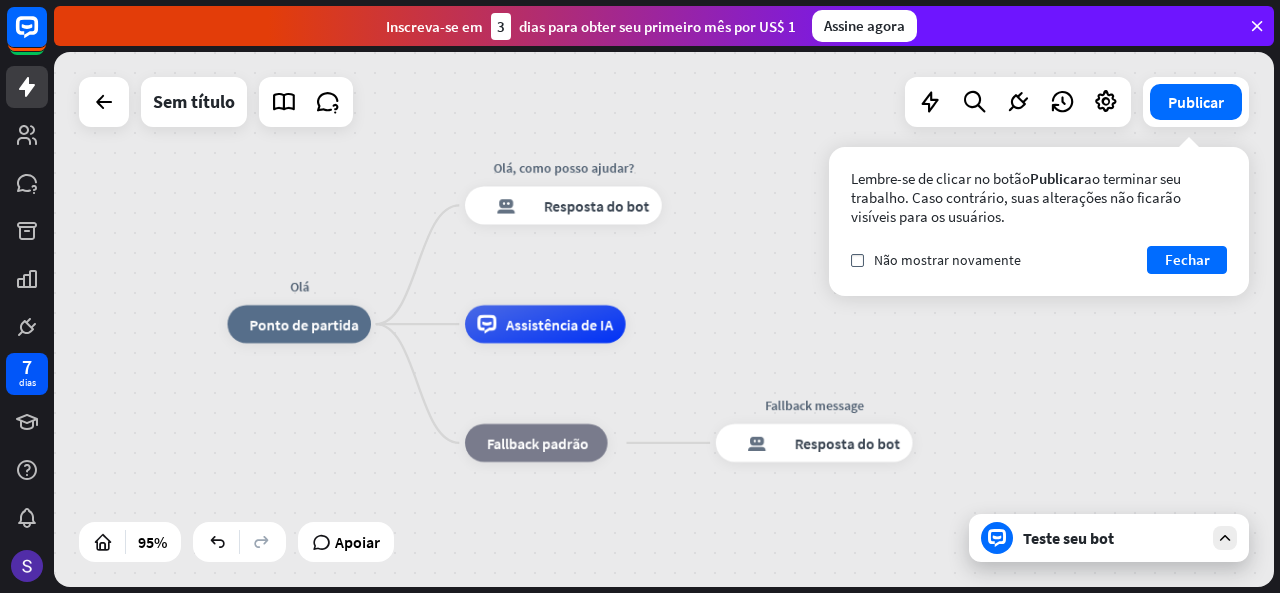 drag, startPoint x: 696, startPoint y: 499, endPoint x: 761, endPoint y: 385, distance: 131.2288 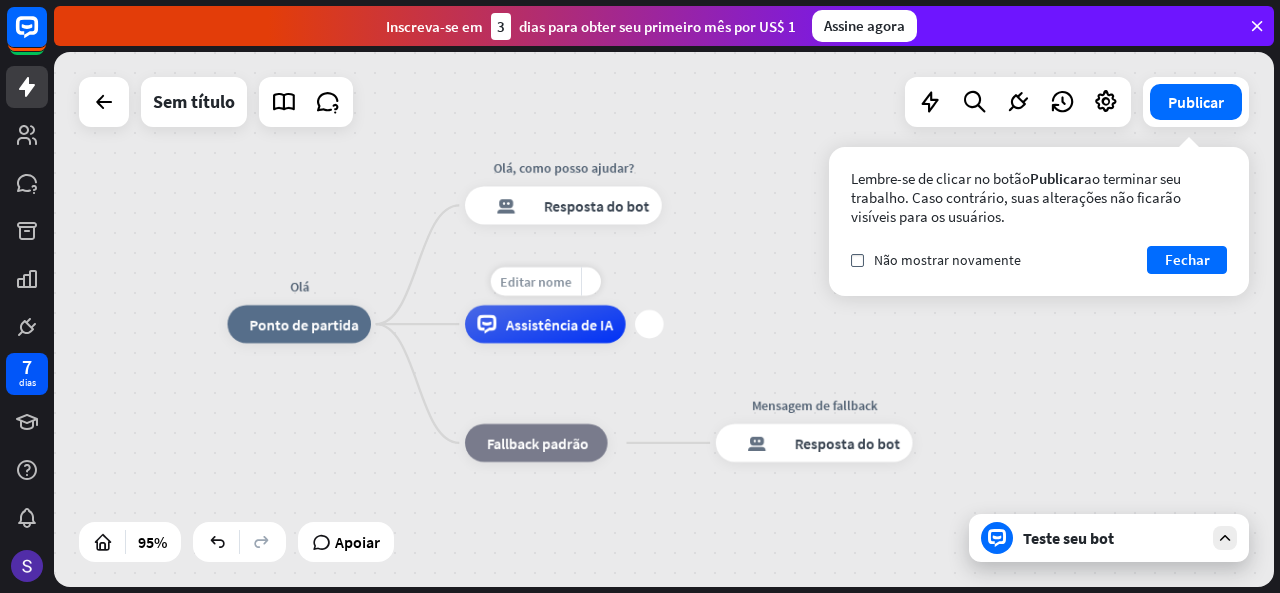 click on "Editar nome" at bounding box center (535, 281) 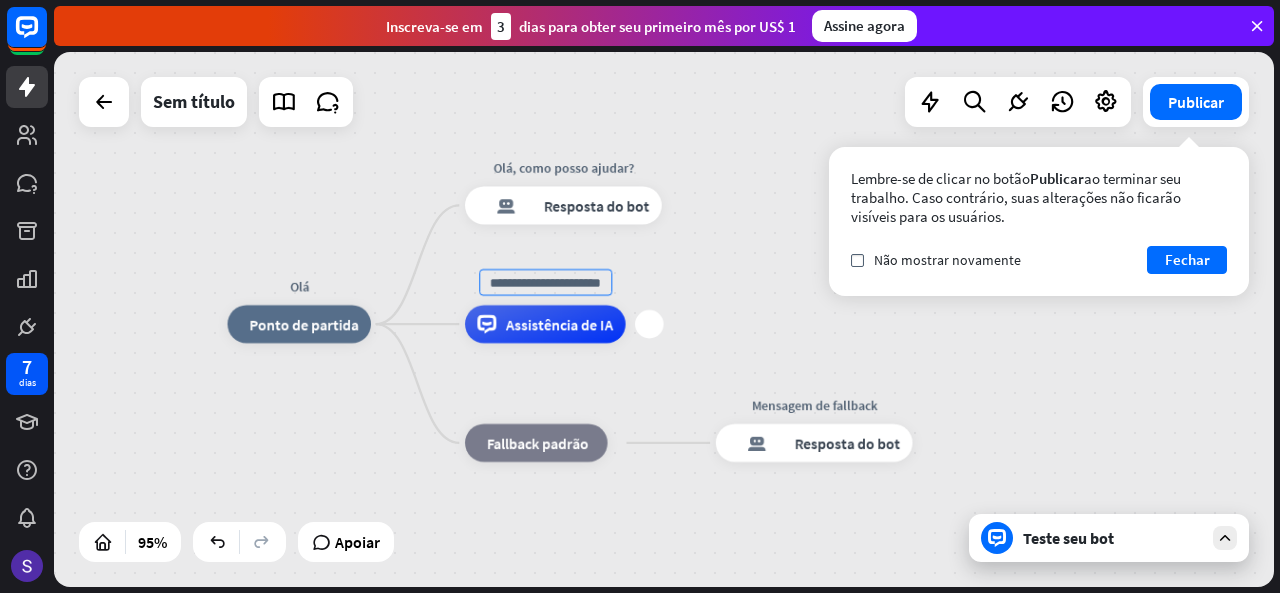 click on "mais       Assistência de IA" at bounding box center [545, 324] 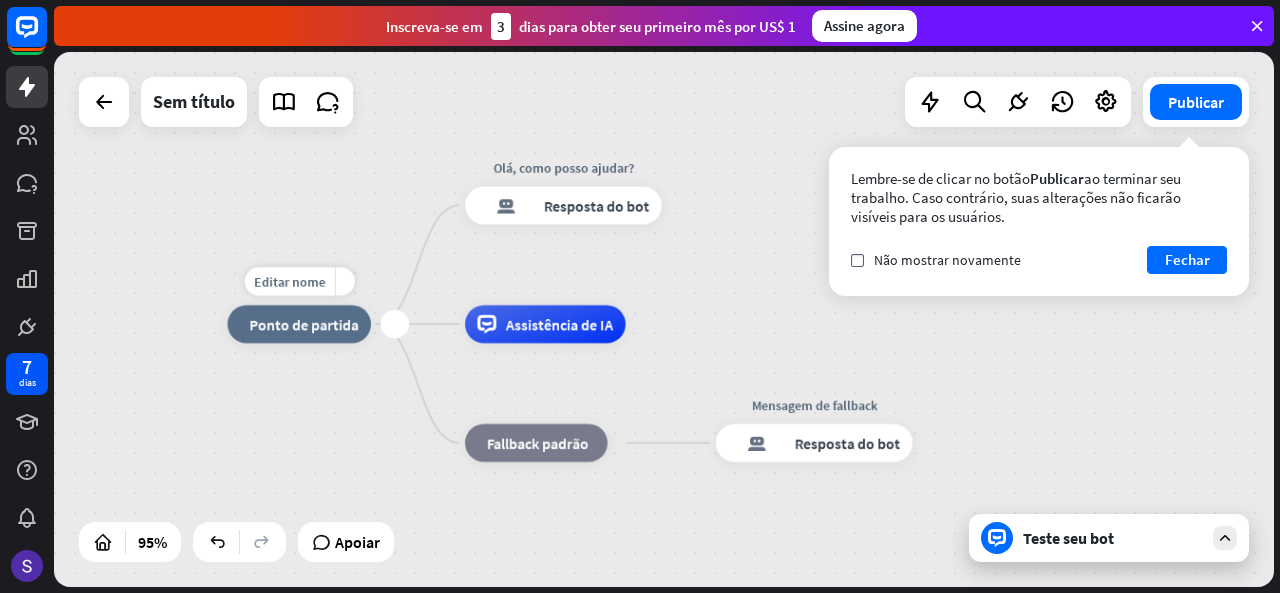 click on "mais" at bounding box center (394, 324) 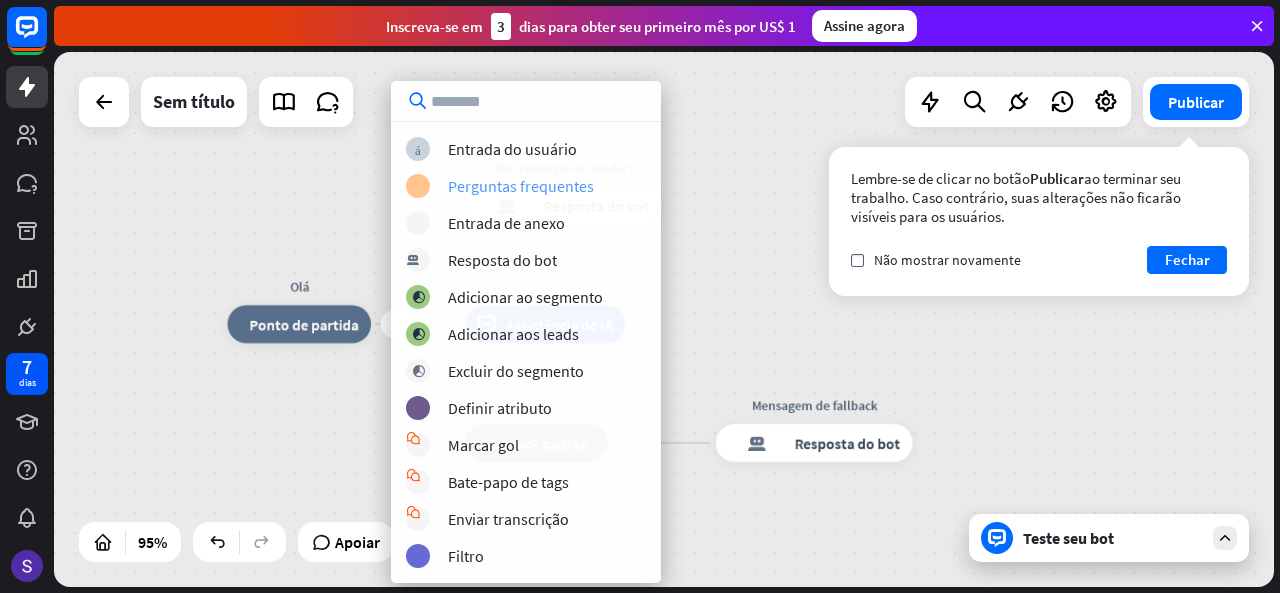 click on "Perguntas frequentes" at bounding box center [521, 186] 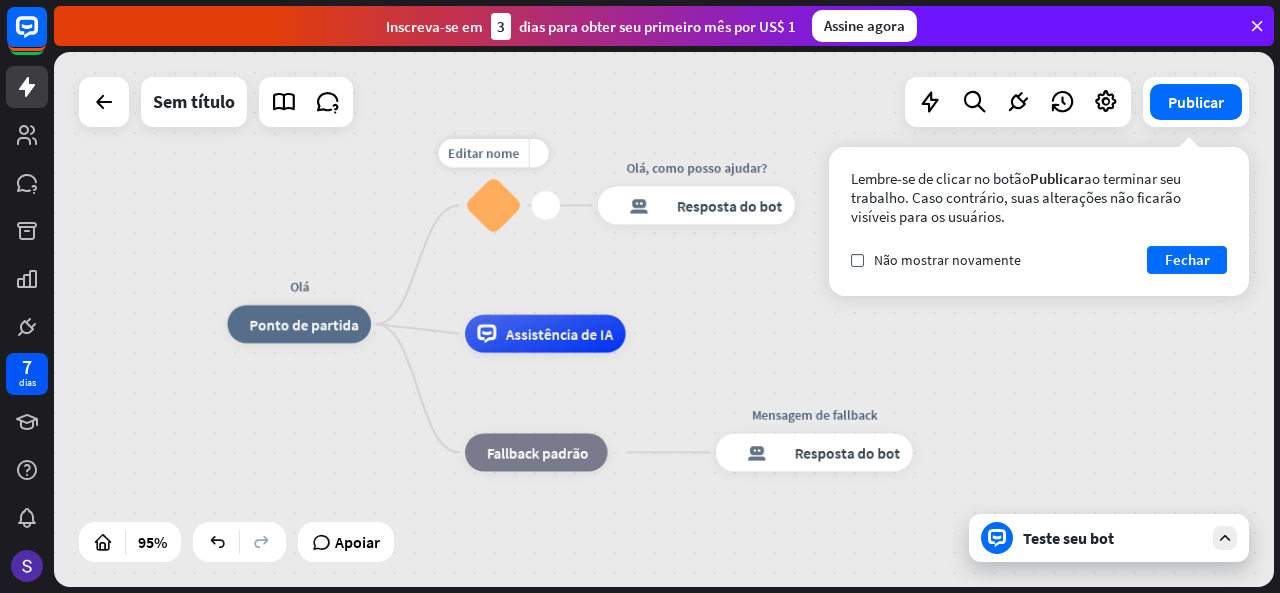 click on "Editar nome   mais_amarelo         mais     bloco_faq" at bounding box center [493, 205] 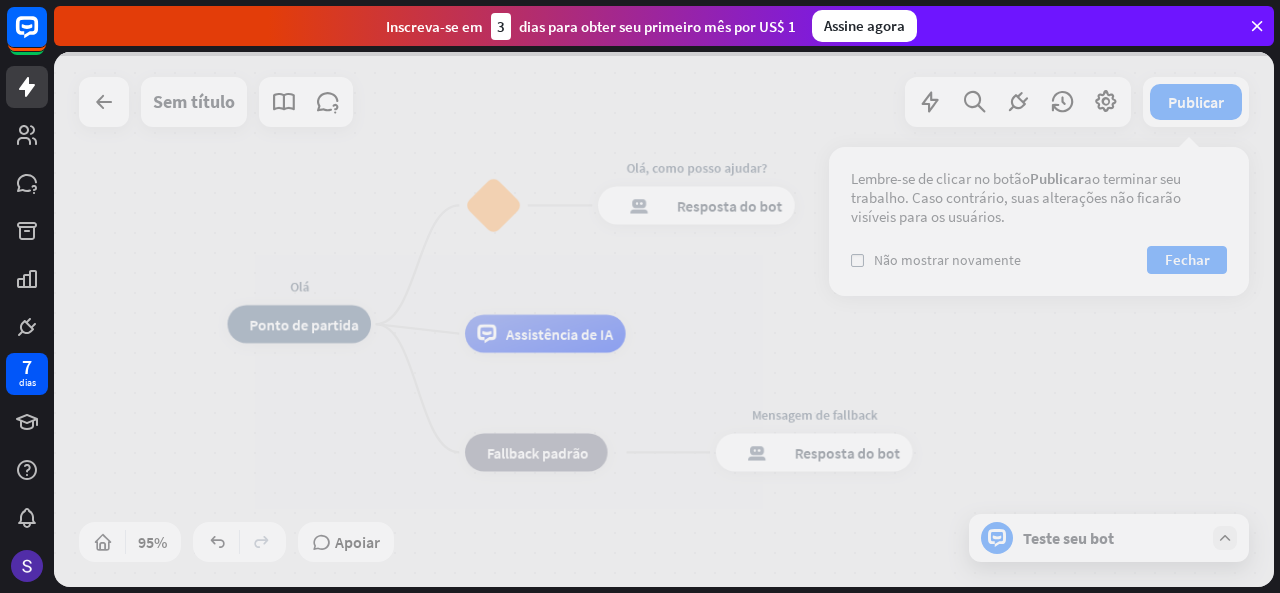 click at bounding box center [664, 319] 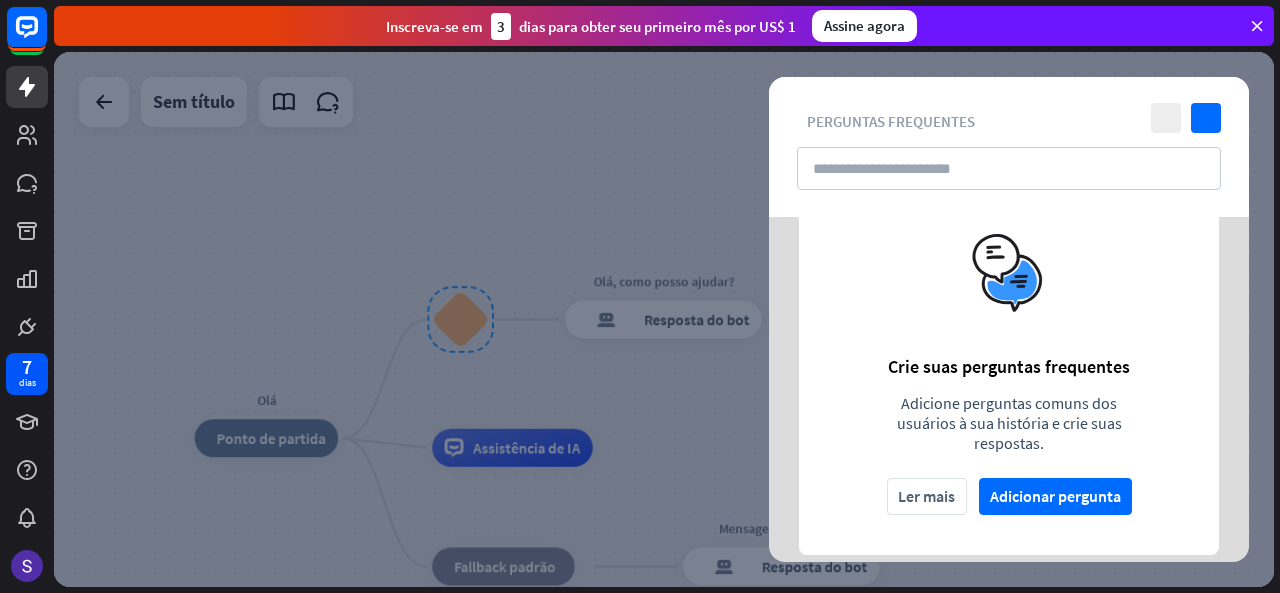 scroll, scrollTop: 76, scrollLeft: 0, axis: vertical 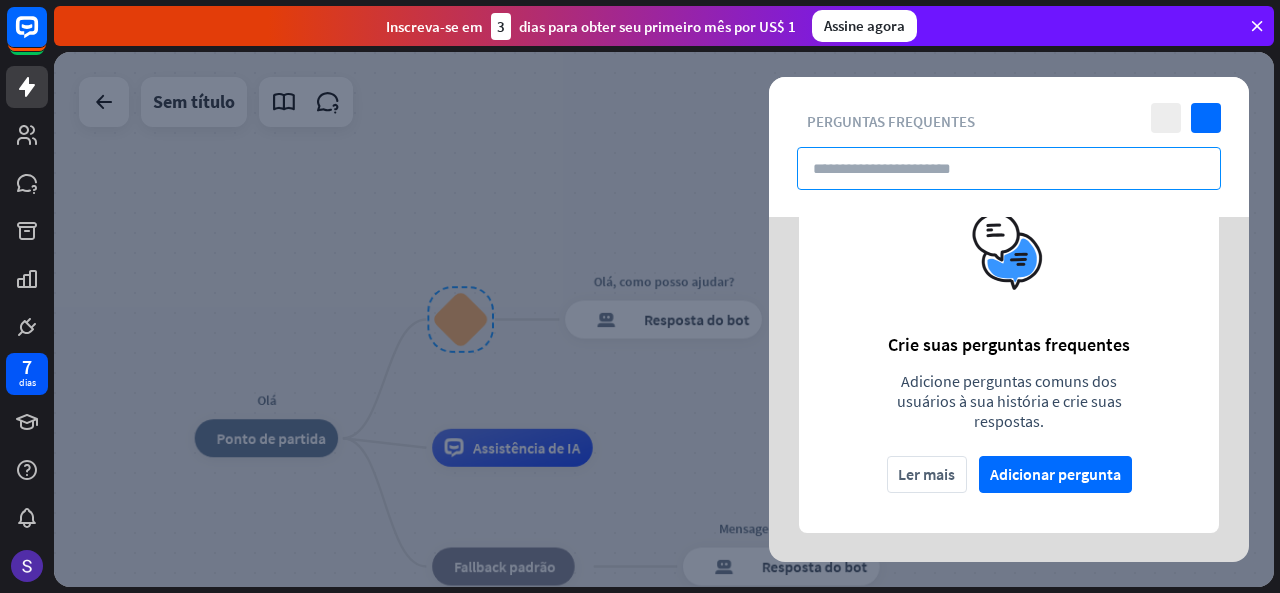 click at bounding box center (1009, 168) 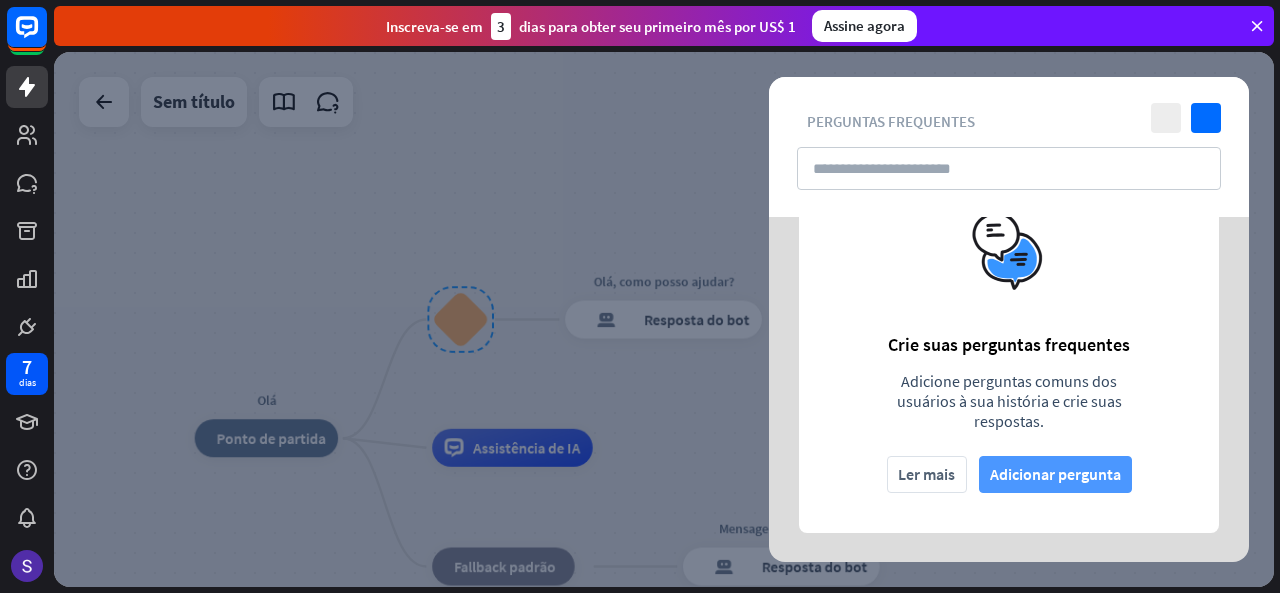 click on "Adicionar pergunta" at bounding box center [1055, 474] 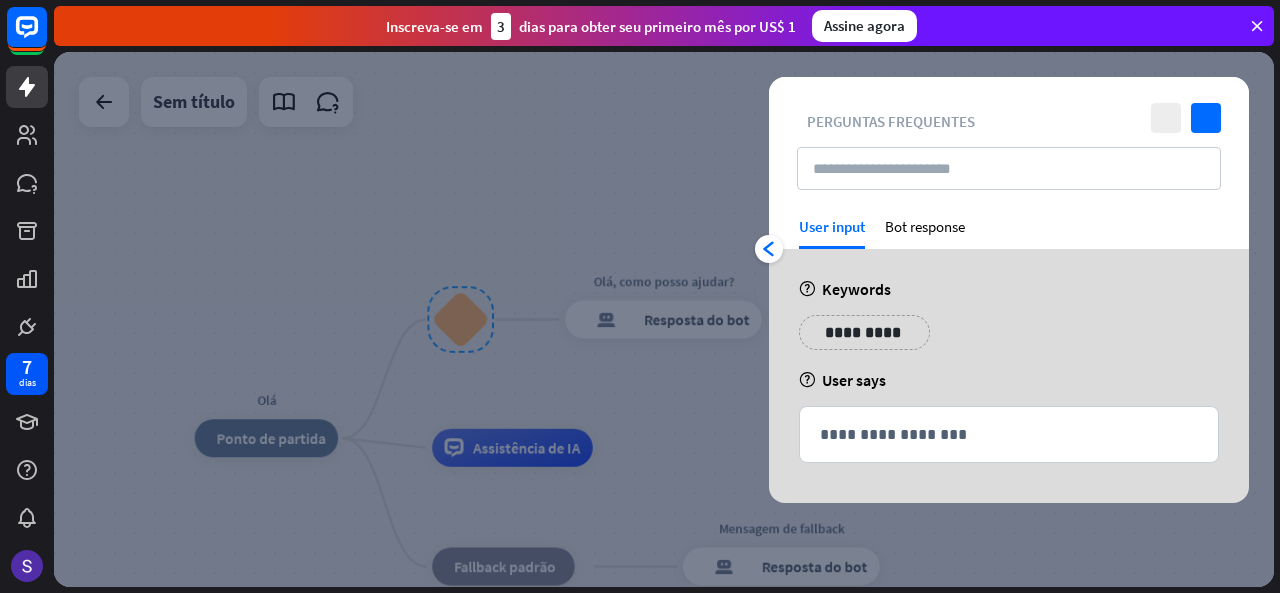 scroll, scrollTop: 0, scrollLeft: 0, axis: both 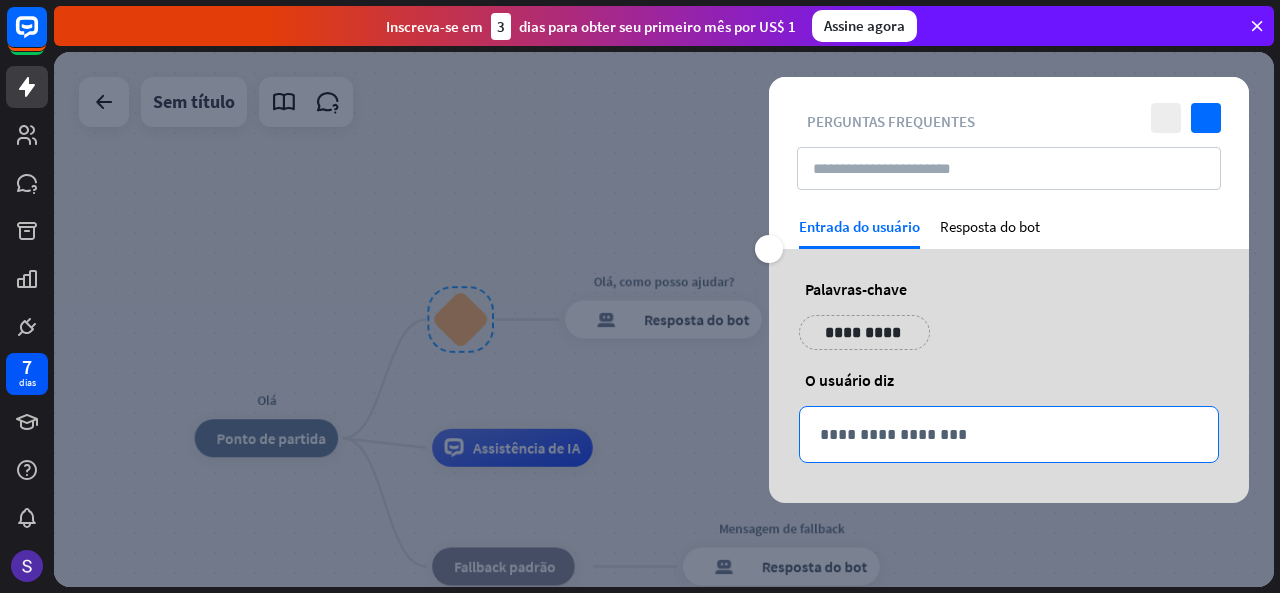 click on "**********" at bounding box center (1009, 434) 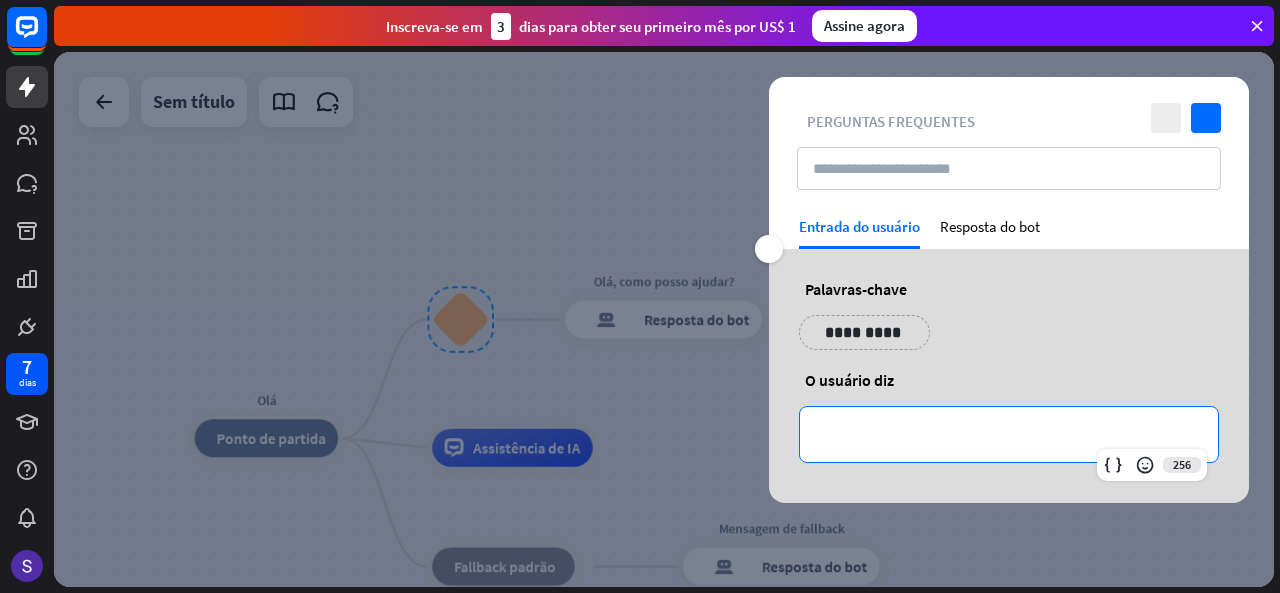 type 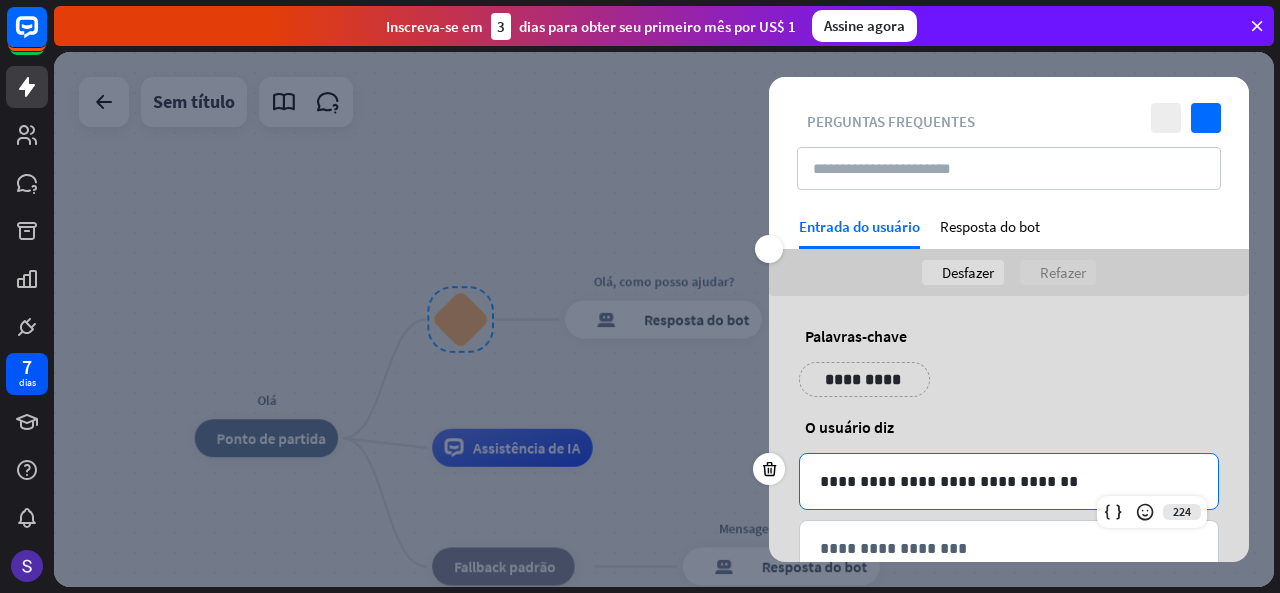 scroll, scrollTop: 52, scrollLeft: 0, axis: vertical 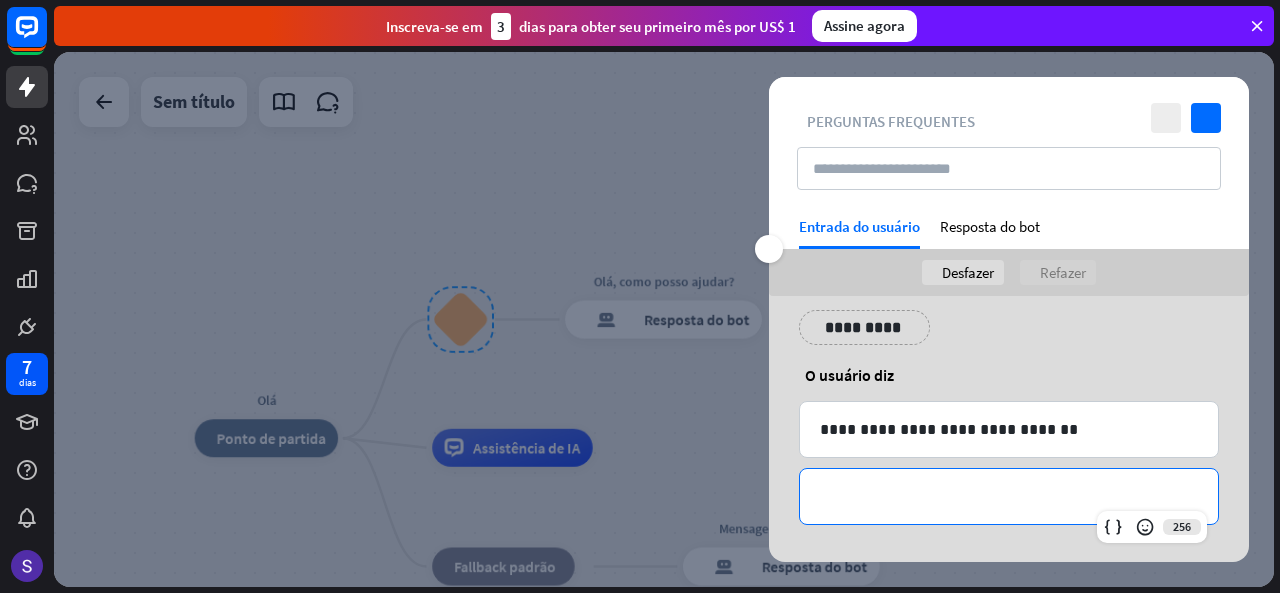 click on "**********" at bounding box center (1009, 496) 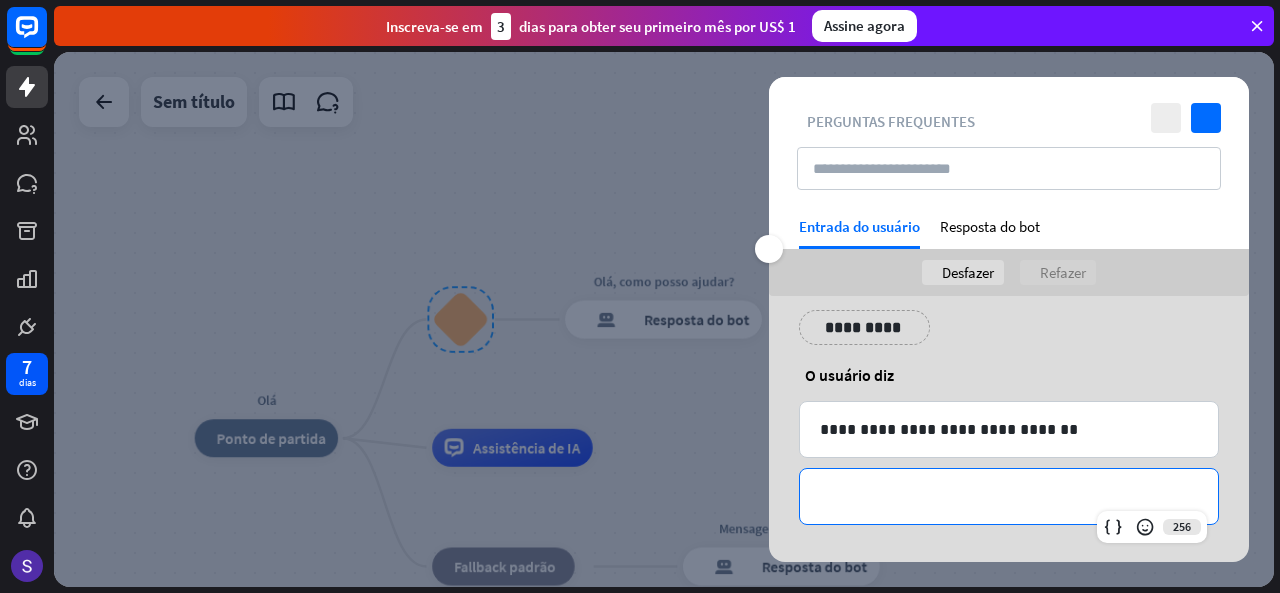 type 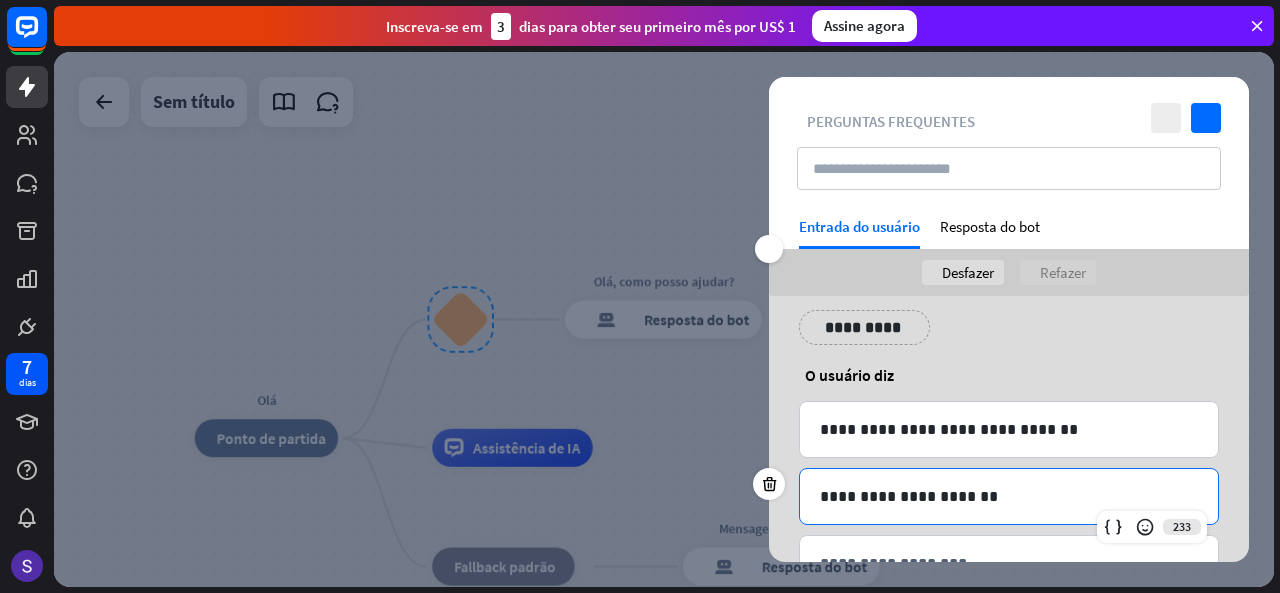 scroll, scrollTop: 118, scrollLeft: 0, axis: vertical 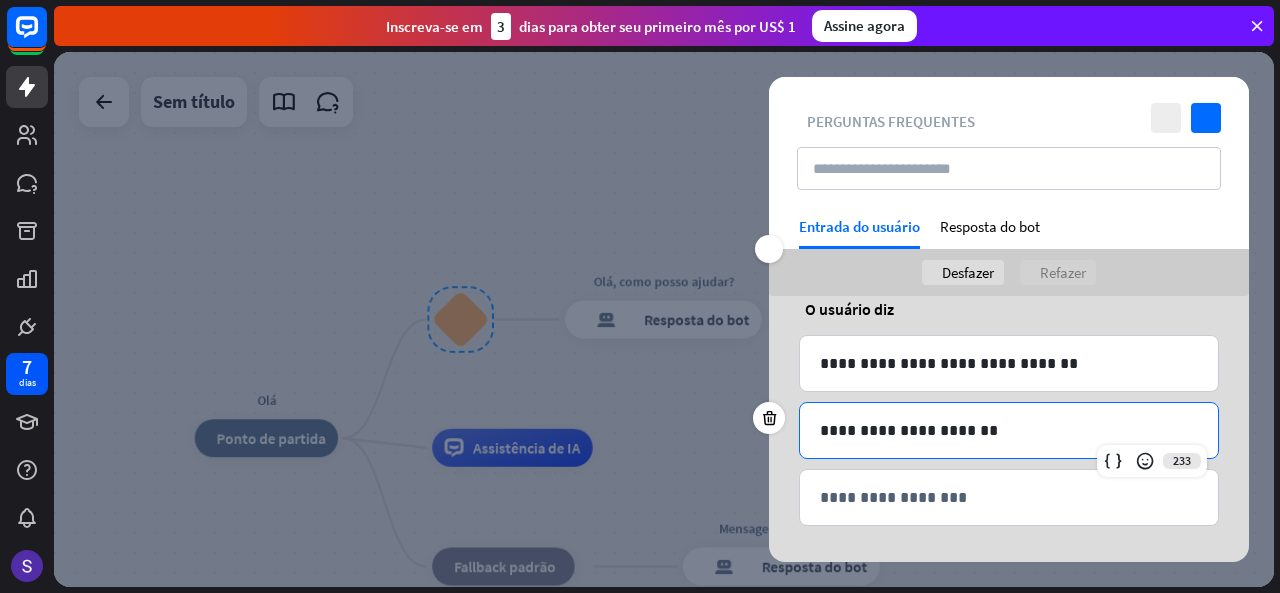 click on "**********" at bounding box center [1009, 497] 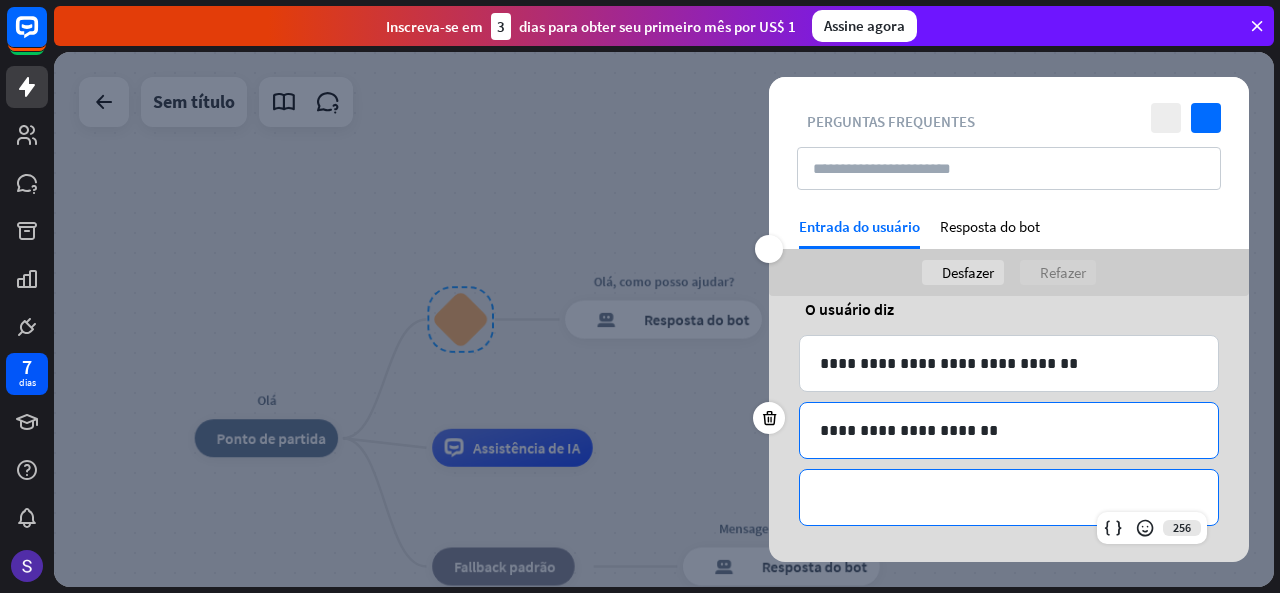type 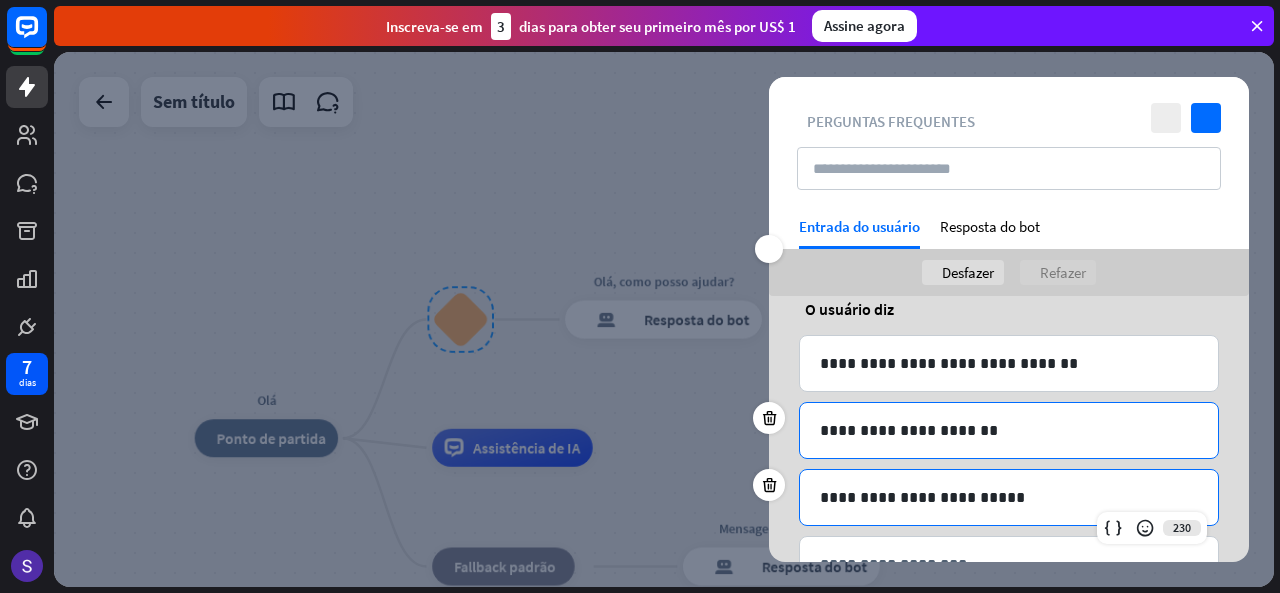 scroll, scrollTop: 184, scrollLeft: 0, axis: vertical 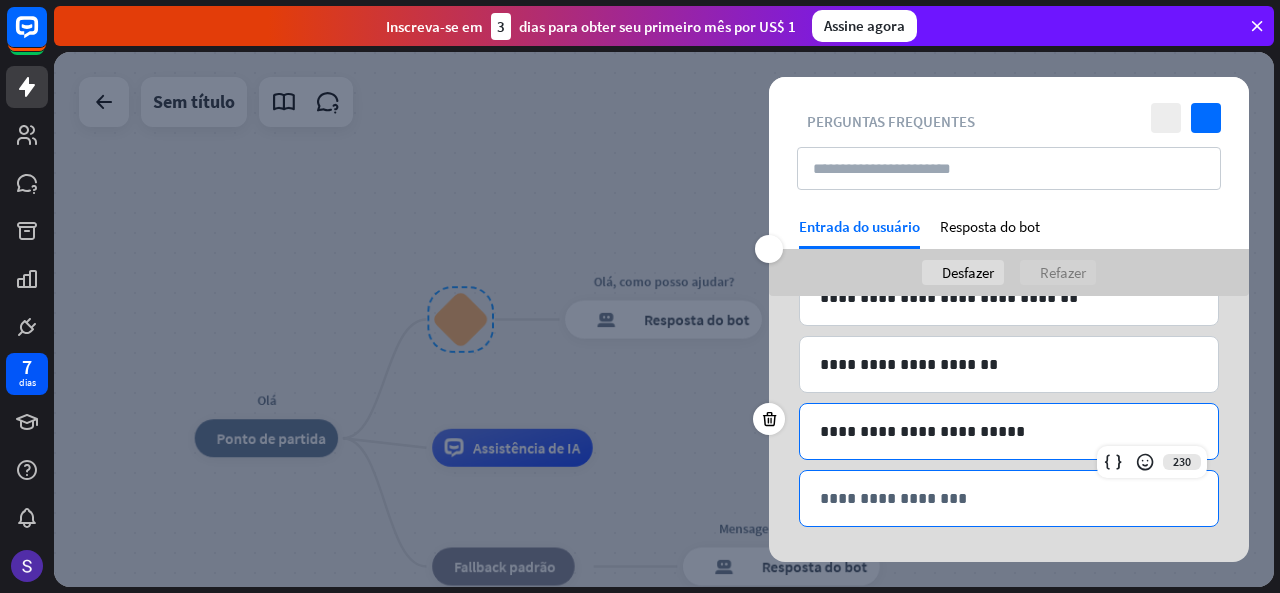 click on "**********" at bounding box center [1009, 498] 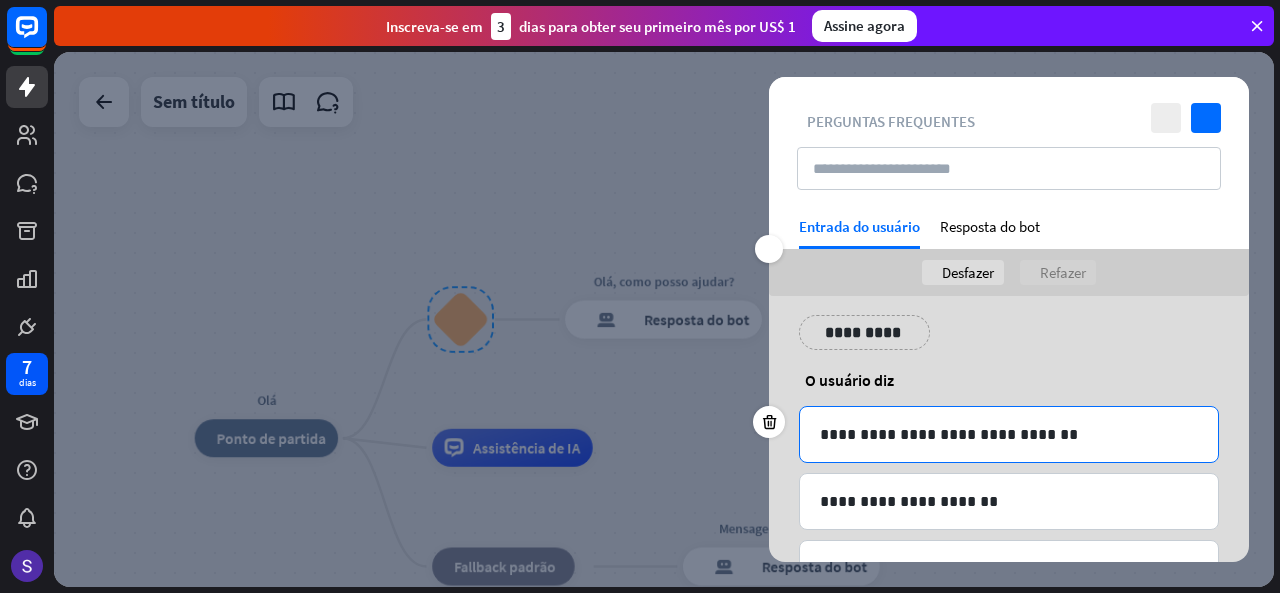 scroll, scrollTop: 0, scrollLeft: 0, axis: both 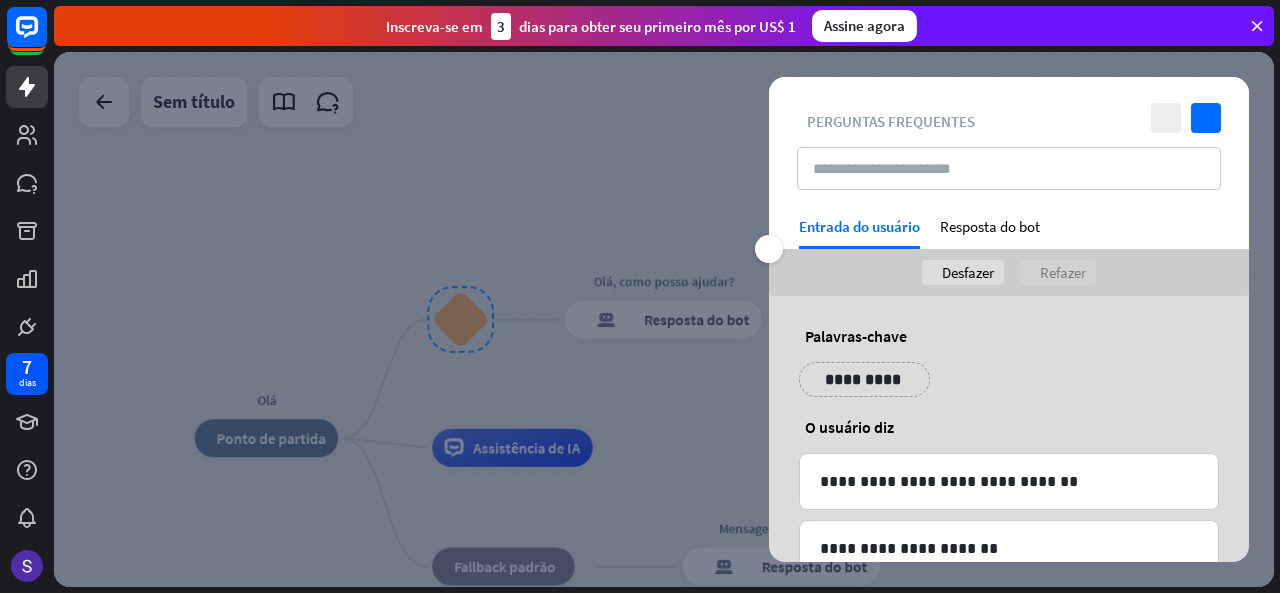 click on "**********" at bounding box center (864, 379) 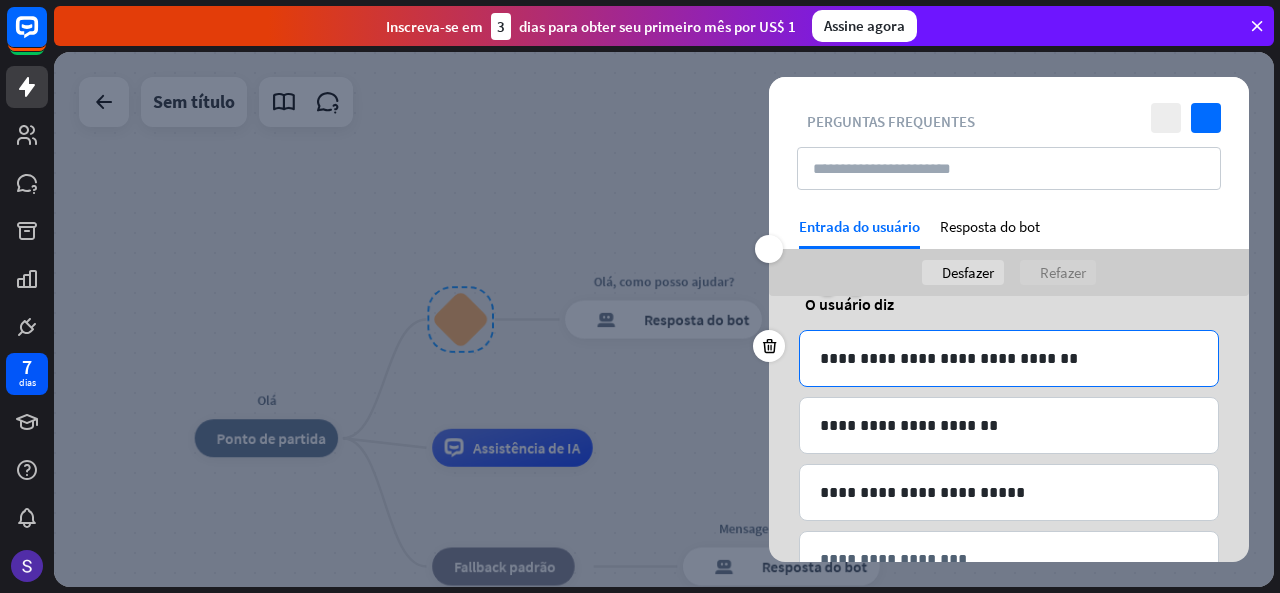 scroll, scrollTop: 0, scrollLeft: 0, axis: both 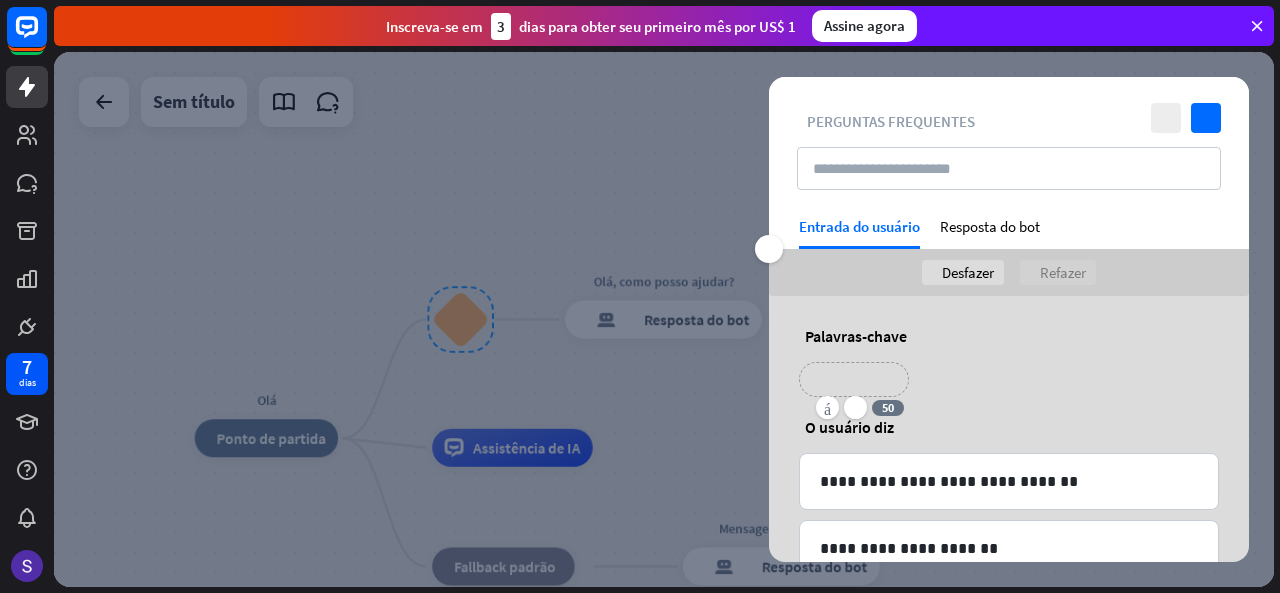 click on "**********" at bounding box center (1009, 387) 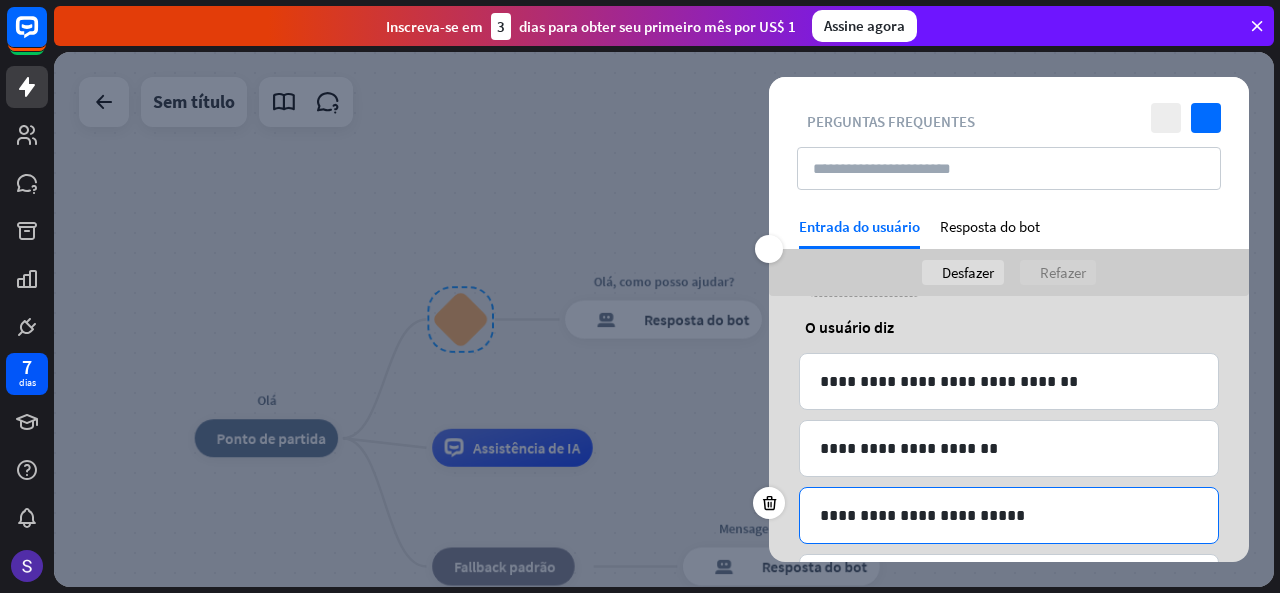scroll, scrollTop: 184, scrollLeft: 0, axis: vertical 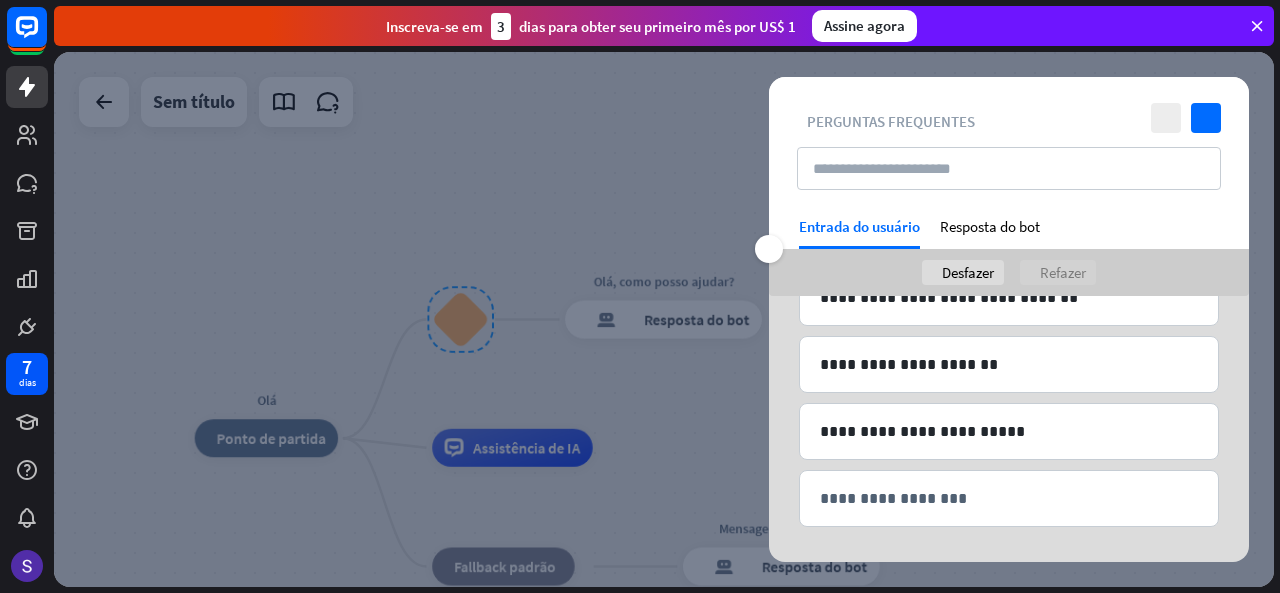 click at bounding box center [664, 319] 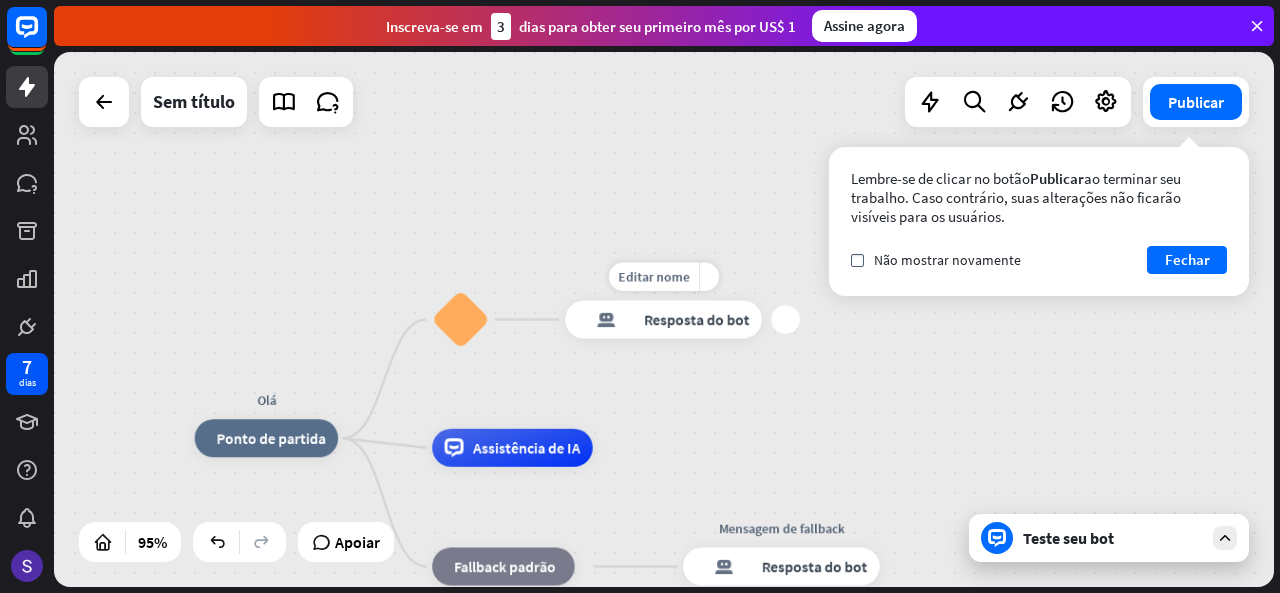 click on "Editar nome" at bounding box center [653, 277] 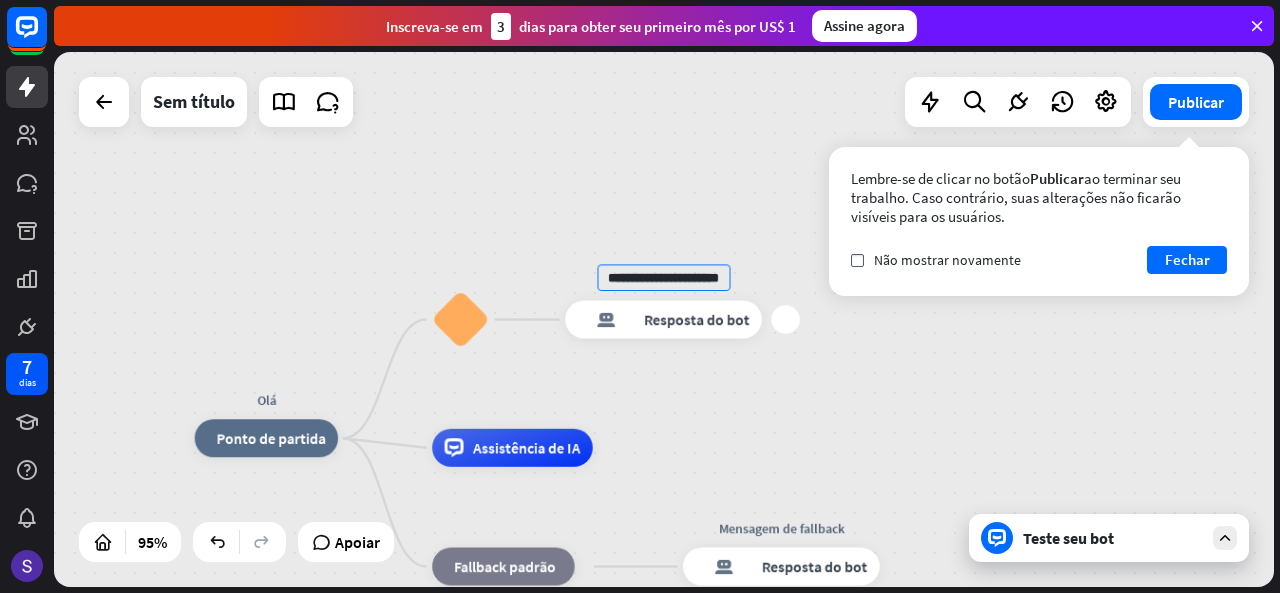 scroll, scrollTop: 0, scrollLeft: 28, axis: horizontal 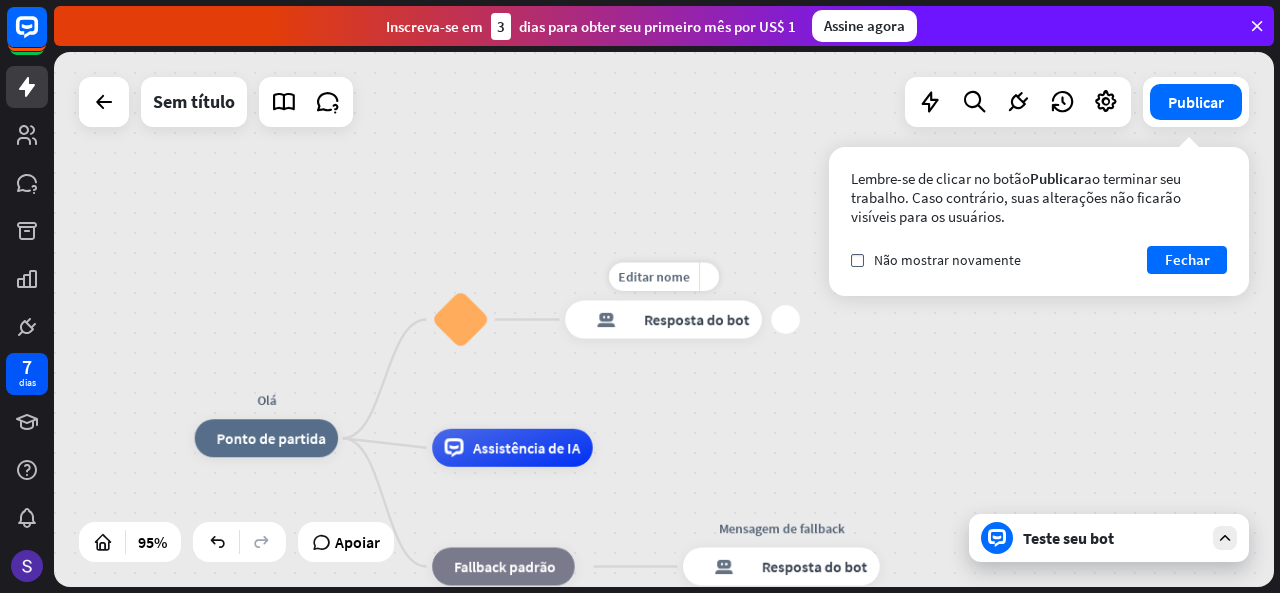 click on "mais" at bounding box center [785, 319] 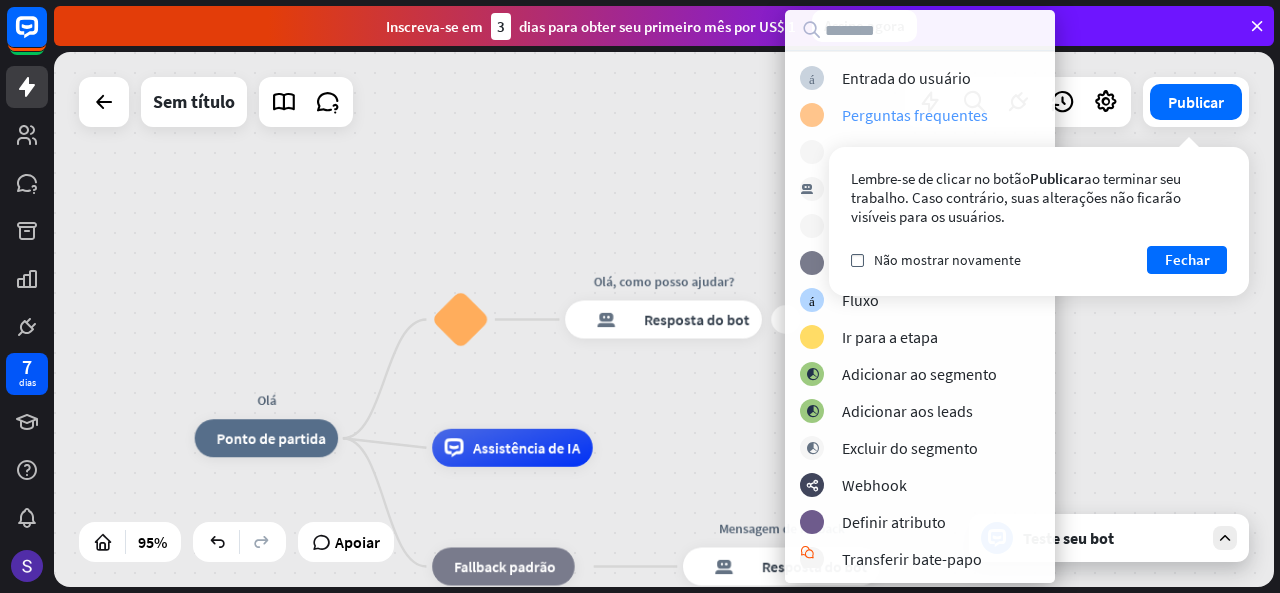 click on "Perguntas frequentes" at bounding box center (915, 115) 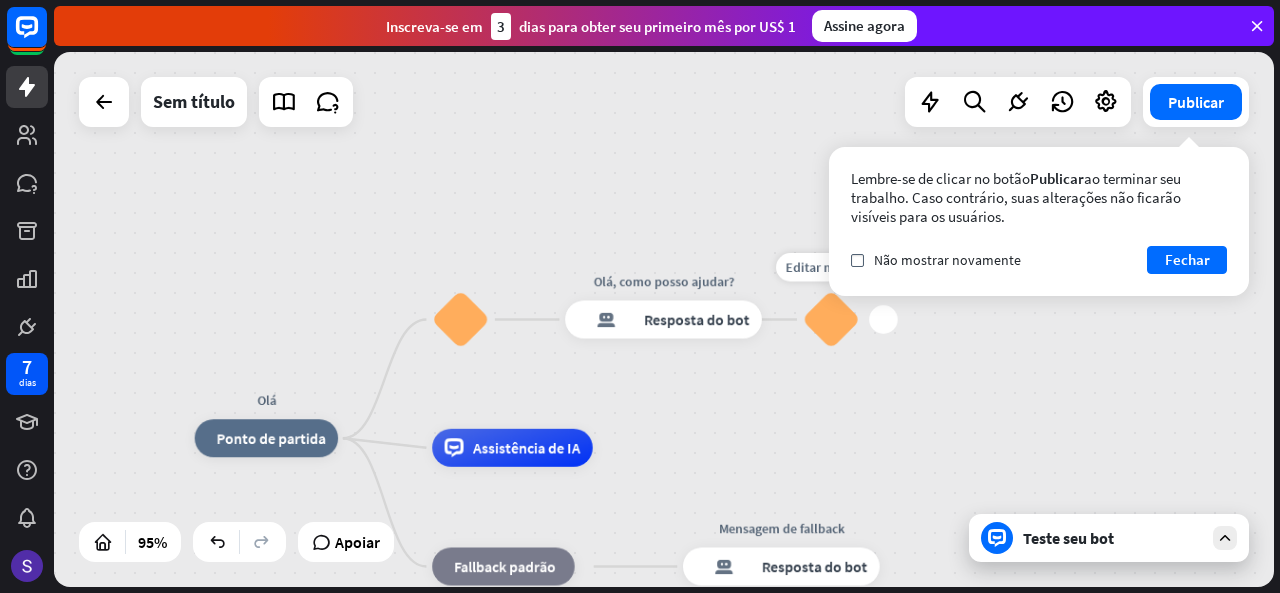 click on "bloco_faq" at bounding box center (831, 319) 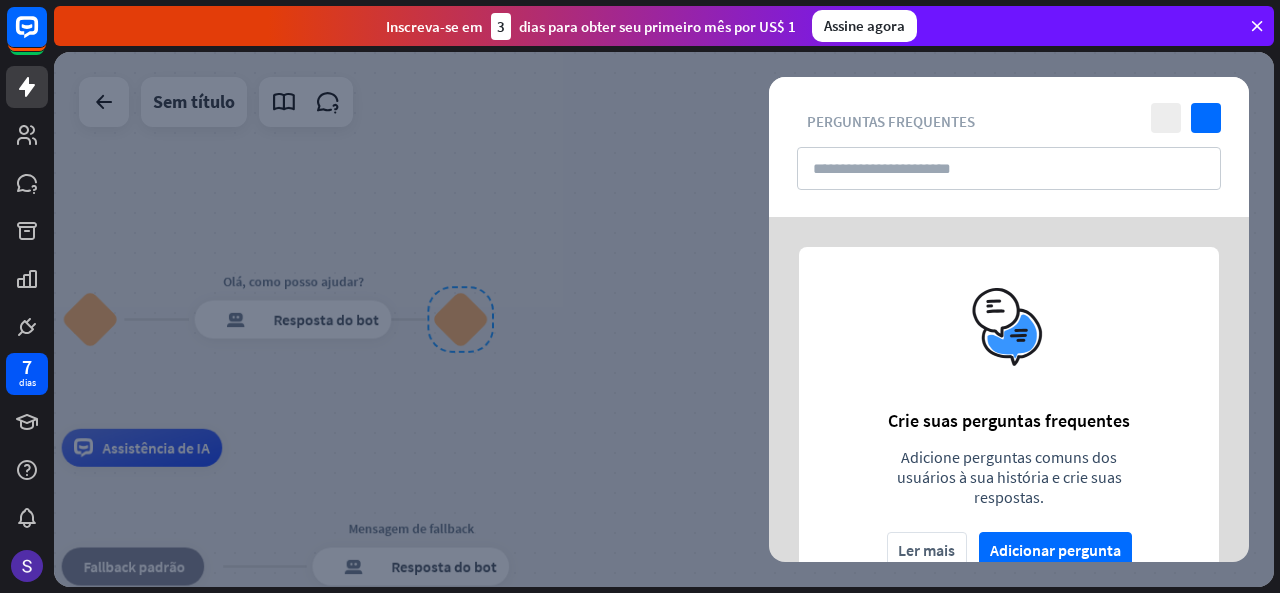 click at bounding box center (664, 319) 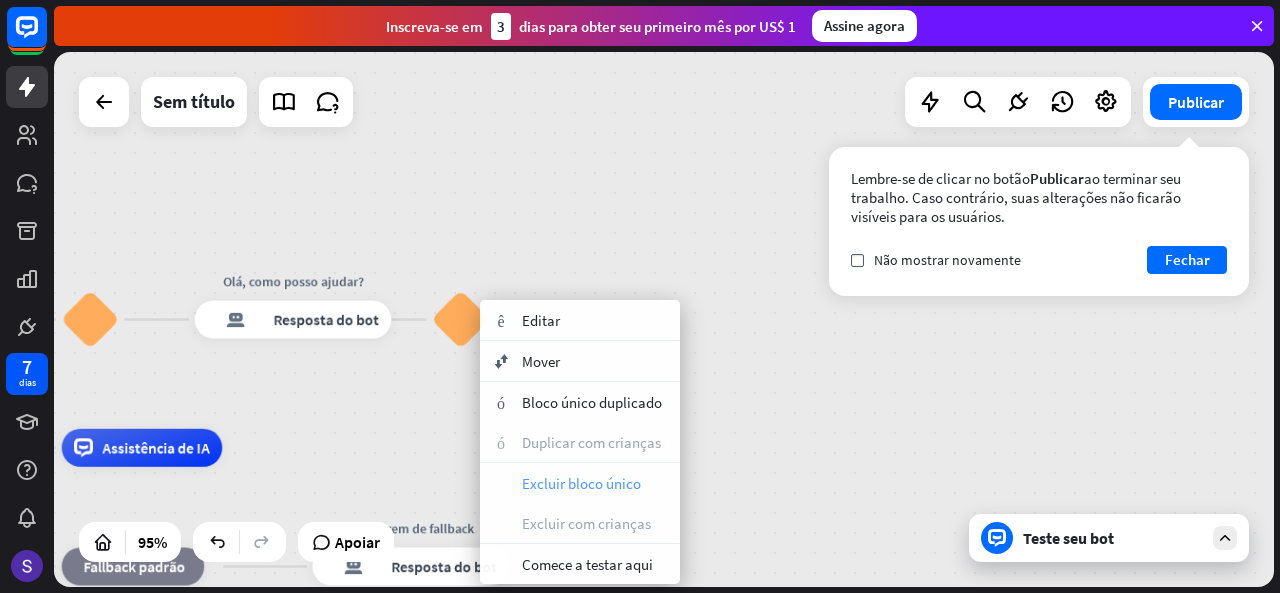 click on "Excluir bloco único" at bounding box center [581, 483] 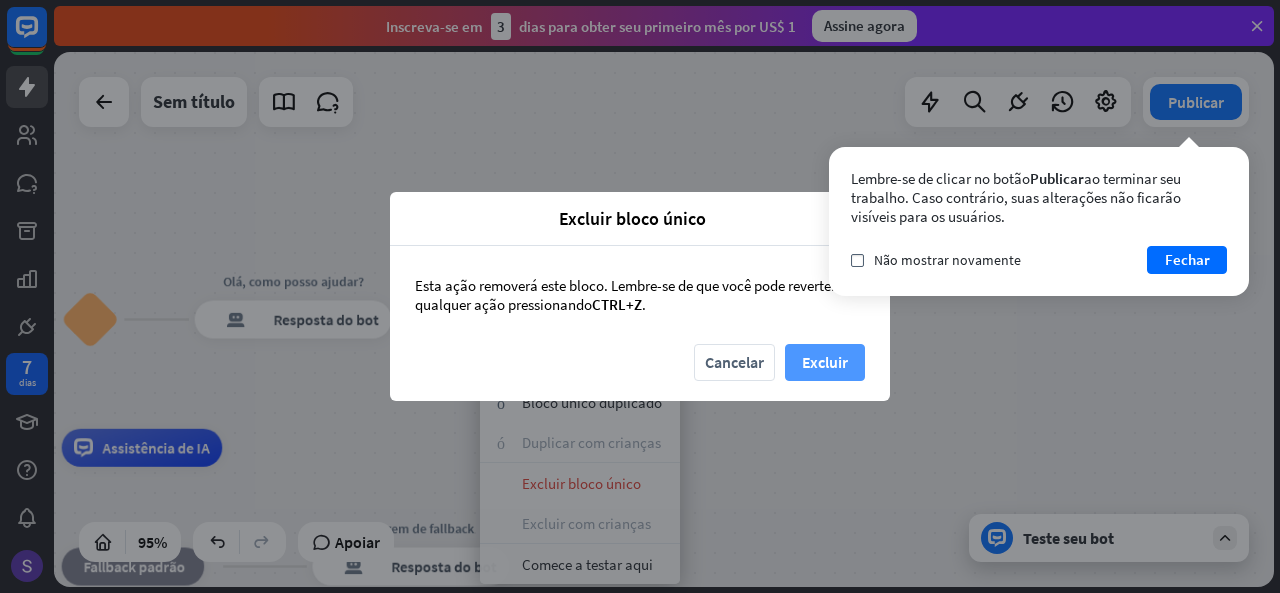 click on "Excluir" at bounding box center [825, 362] 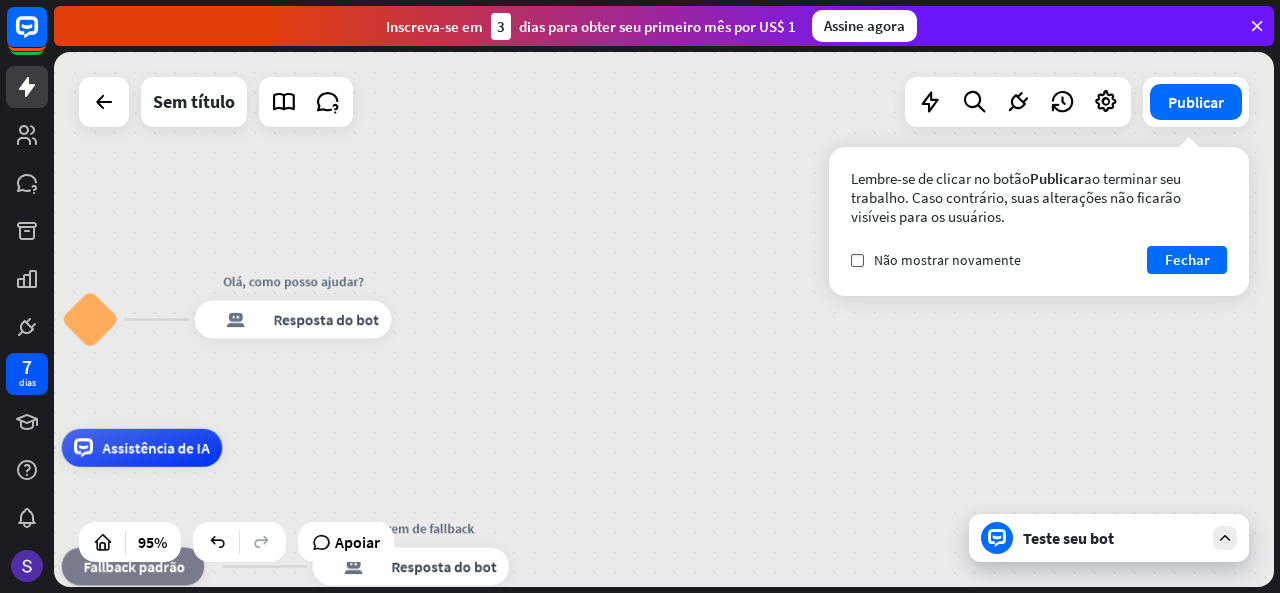 drag, startPoint x: 284, startPoint y: 336, endPoint x: 545, endPoint y: 387, distance: 265.9361 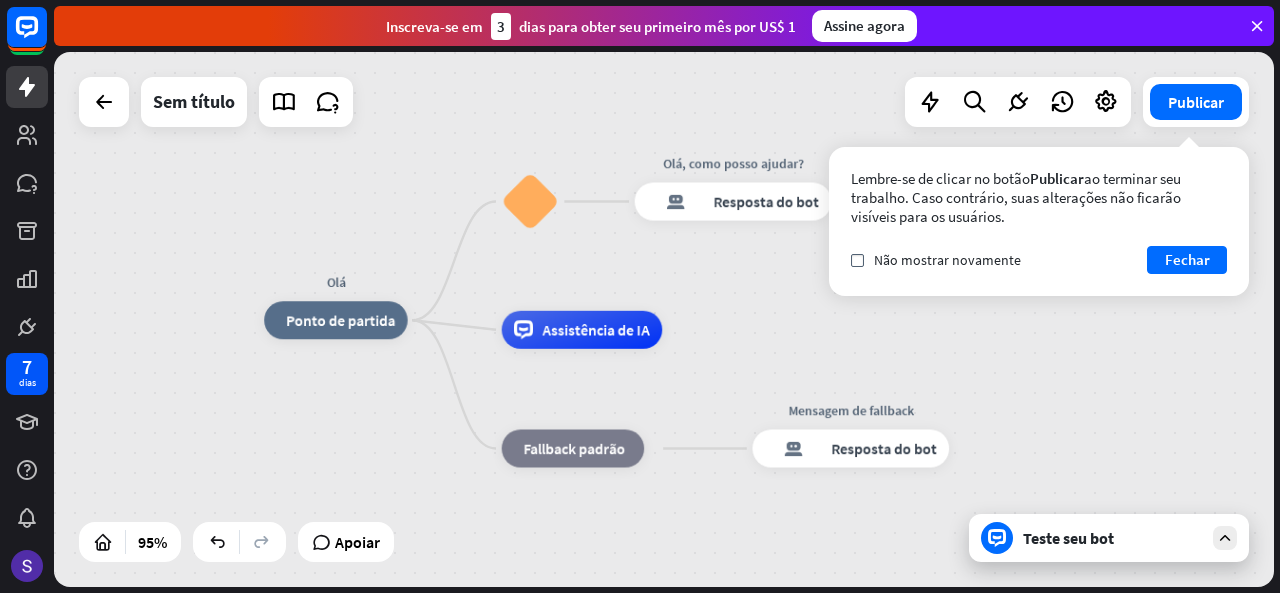 drag, startPoint x: 411, startPoint y: 405, endPoint x: 737, endPoint y: 292, distance: 345.029 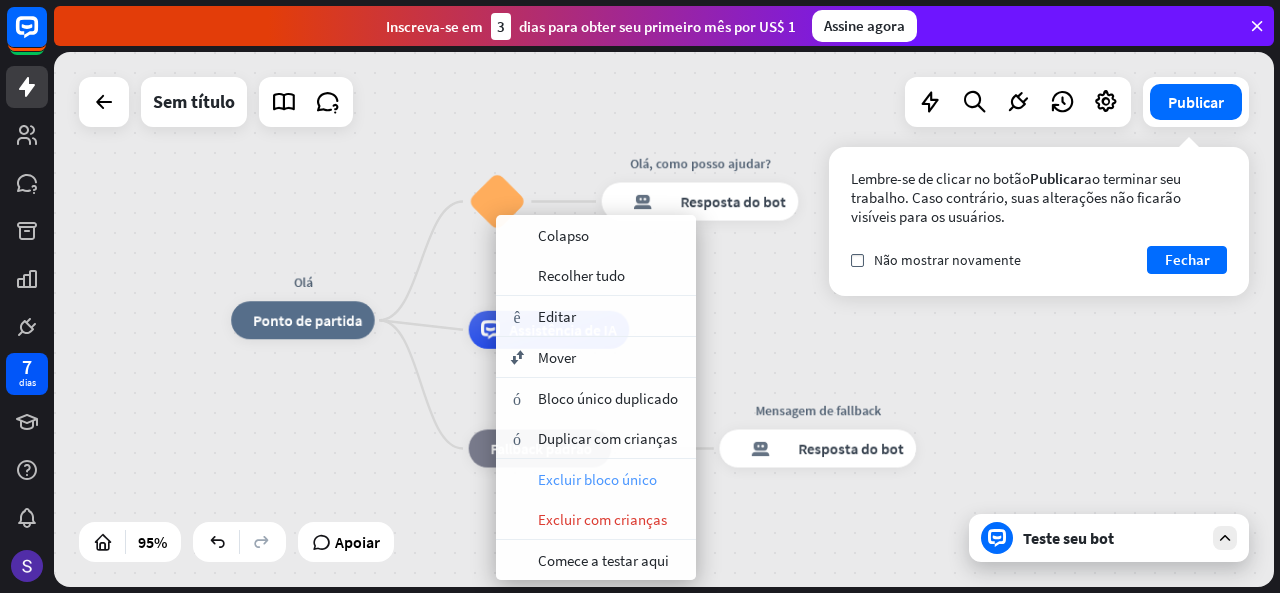 click on "Excluir bloco único" at bounding box center (597, 479) 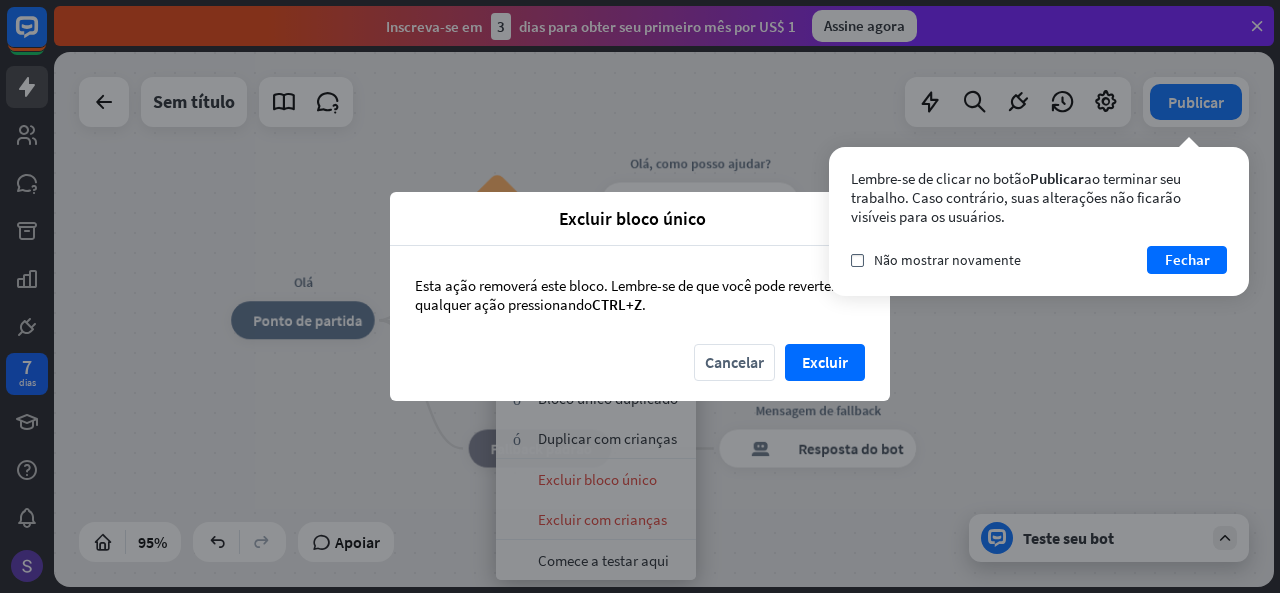 click on "Cancelar   Excluir" at bounding box center (640, 372) 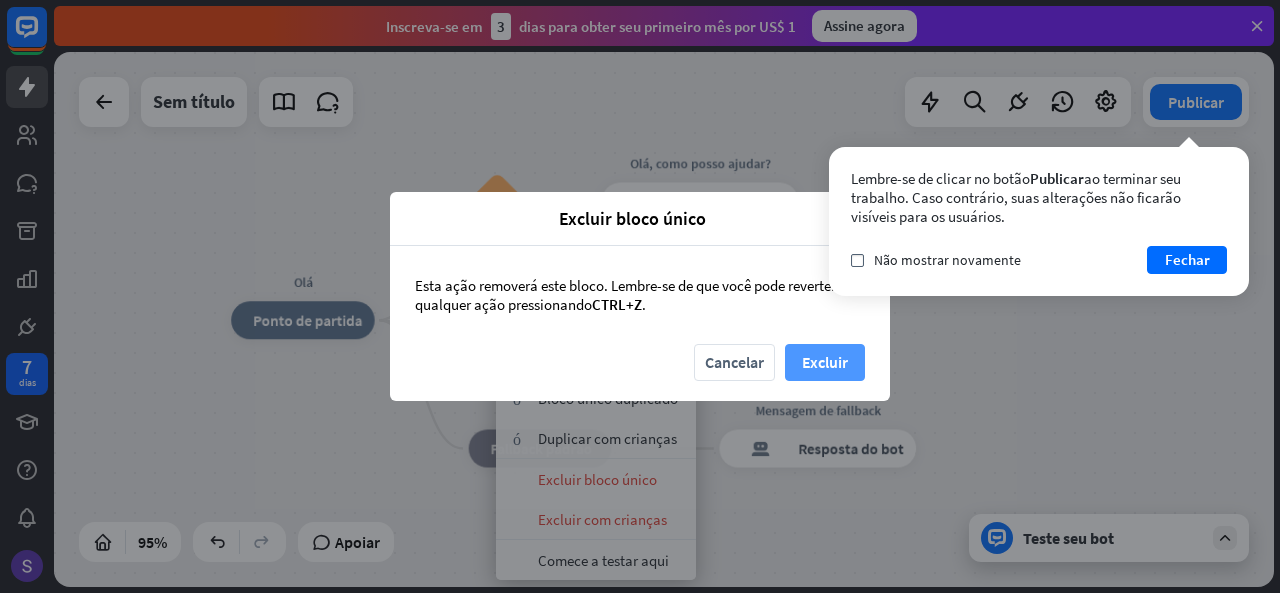 click on "Excluir" at bounding box center [825, 362] 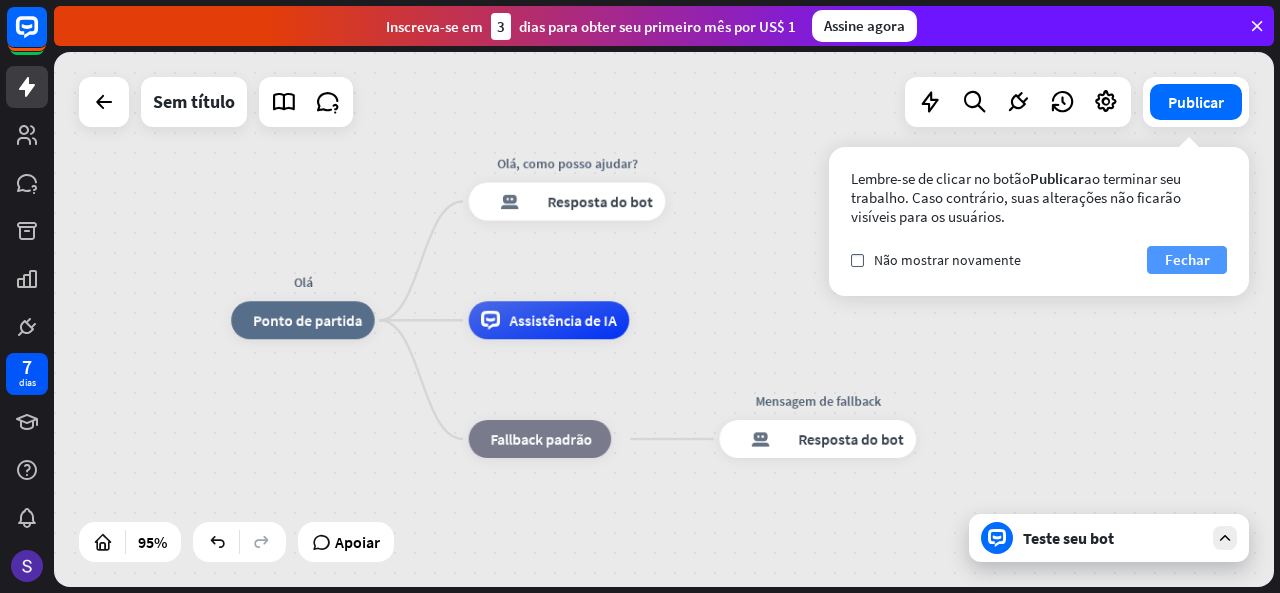 click on "Fechar" at bounding box center (1187, 259) 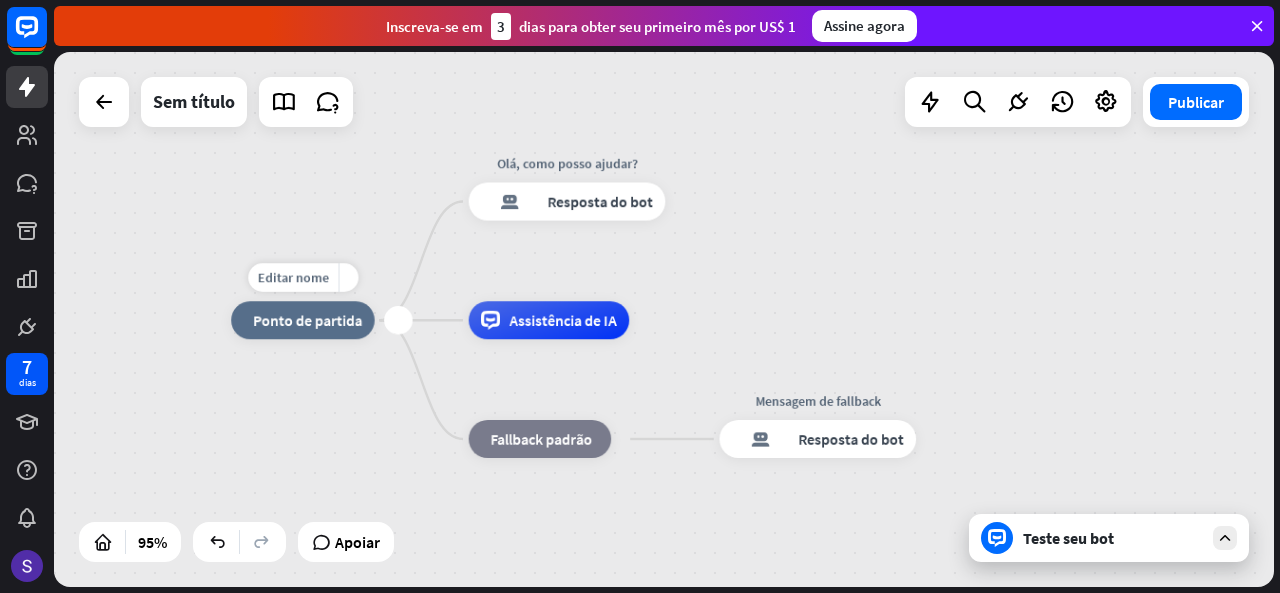 click on "mais" at bounding box center (398, 320) 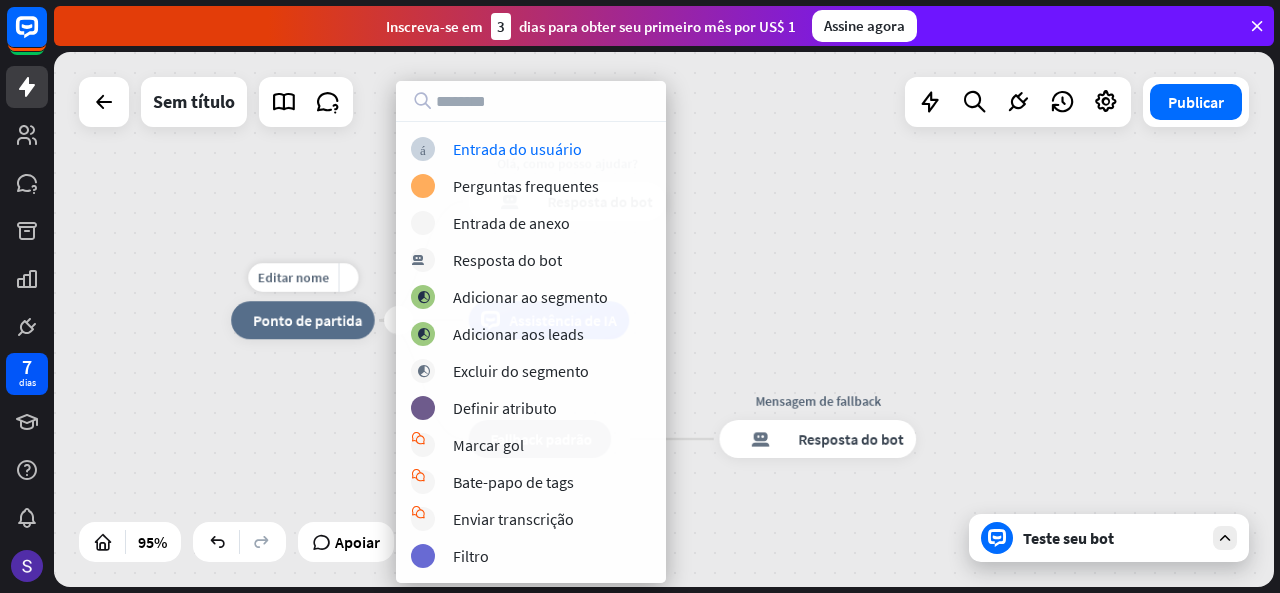 click on "Ponto de partida" at bounding box center (307, 320) 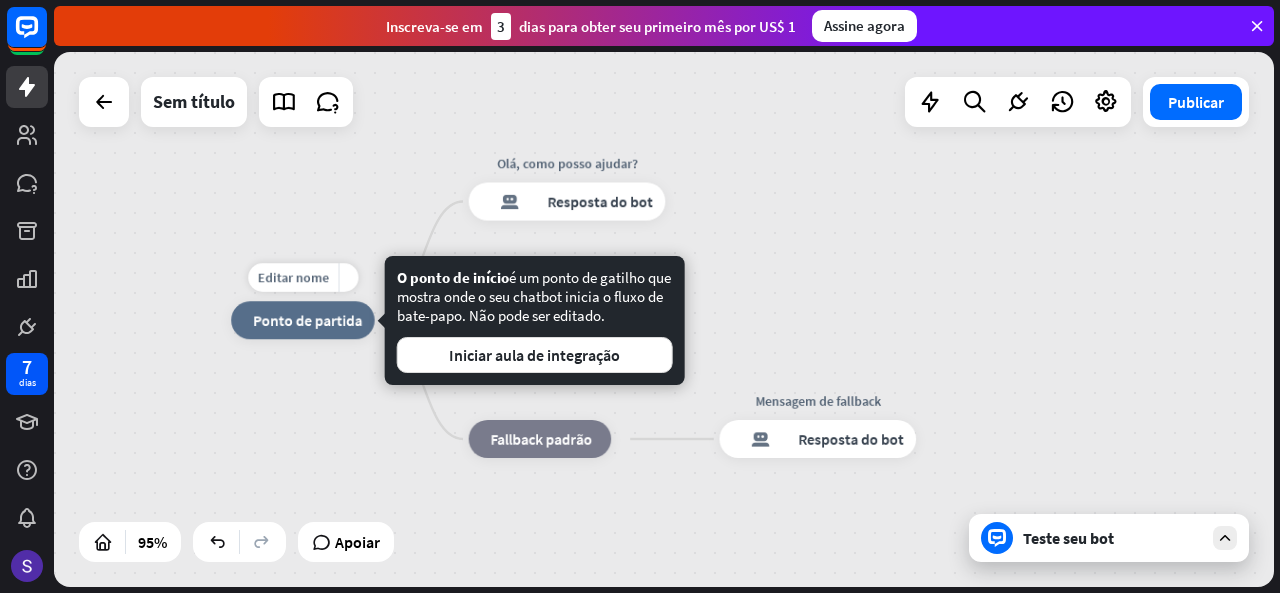 click on "Editar nome   mais_amarelo         mais     casa_2   Ponto de partida" at bounding box center (302, 320) 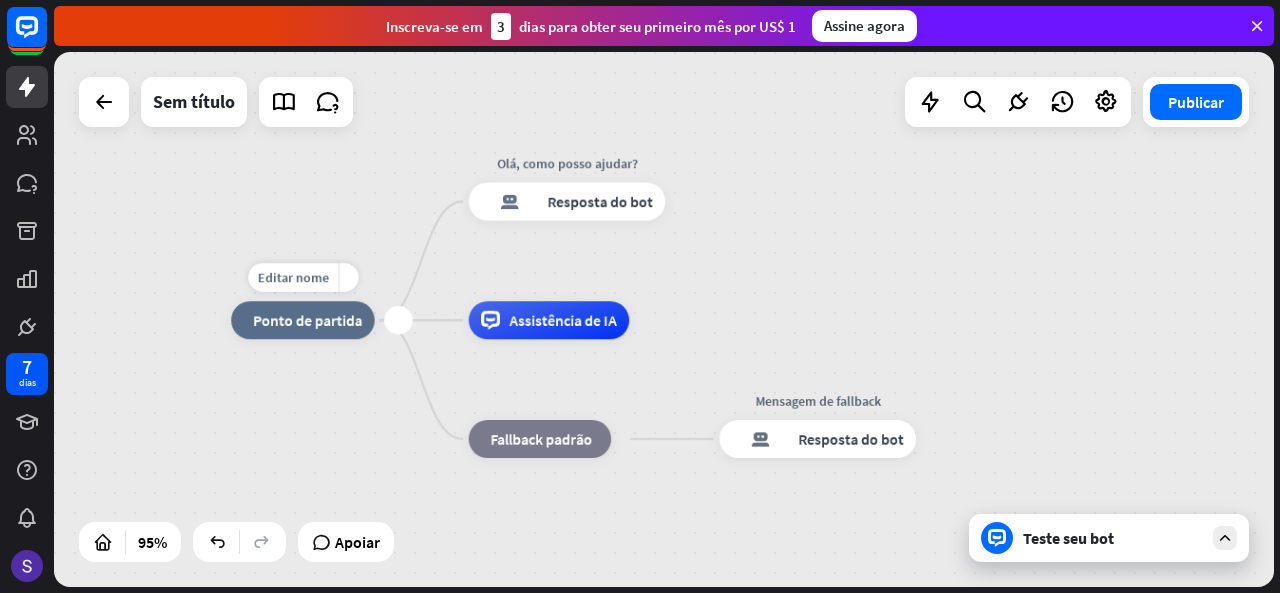click on "Editar nome   mais_amarelo         mais     casa_2   Ponto de partida" at bounding box center (302, 320) 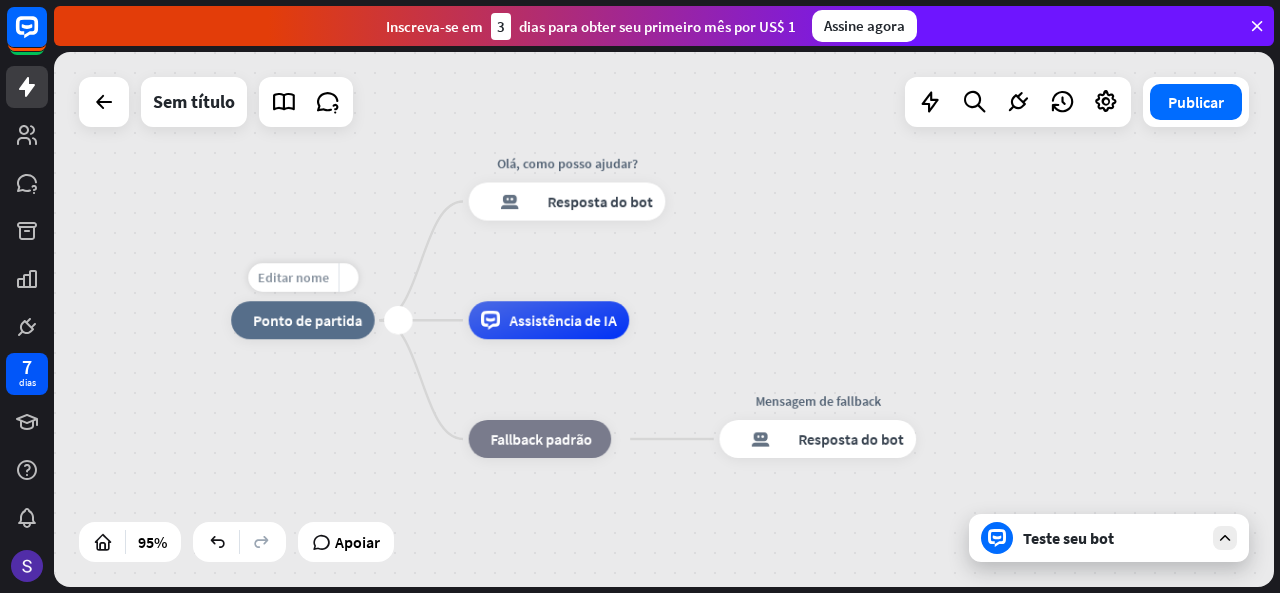 click on "Editar nome" at bounding box center [292, 277] 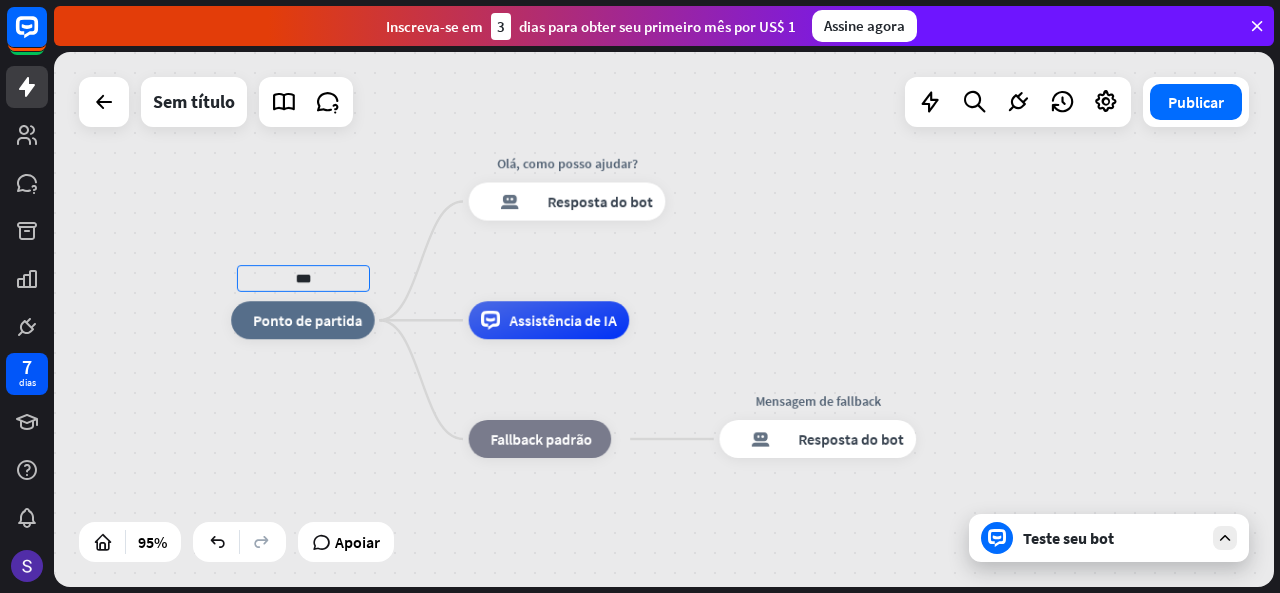 click on "***           casa_2   Ponto de partida                 Olá, como posso ajudar?   resposta do bot de bloco   Resposta do bot                     Assistência de IA                   bloco_fallback   Fallback padrão                 Mensagem de fallback   resposta do bot de bloco   Resposta do bot" at bounding box center (810, 574) 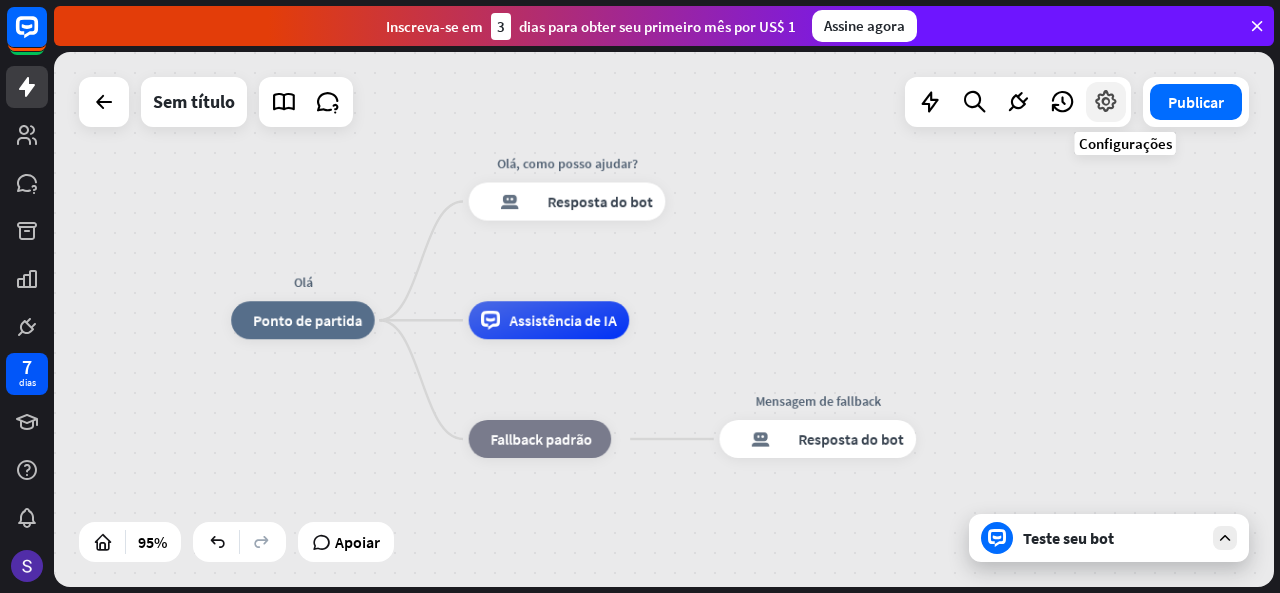 click at bounding box center [1106, 102] 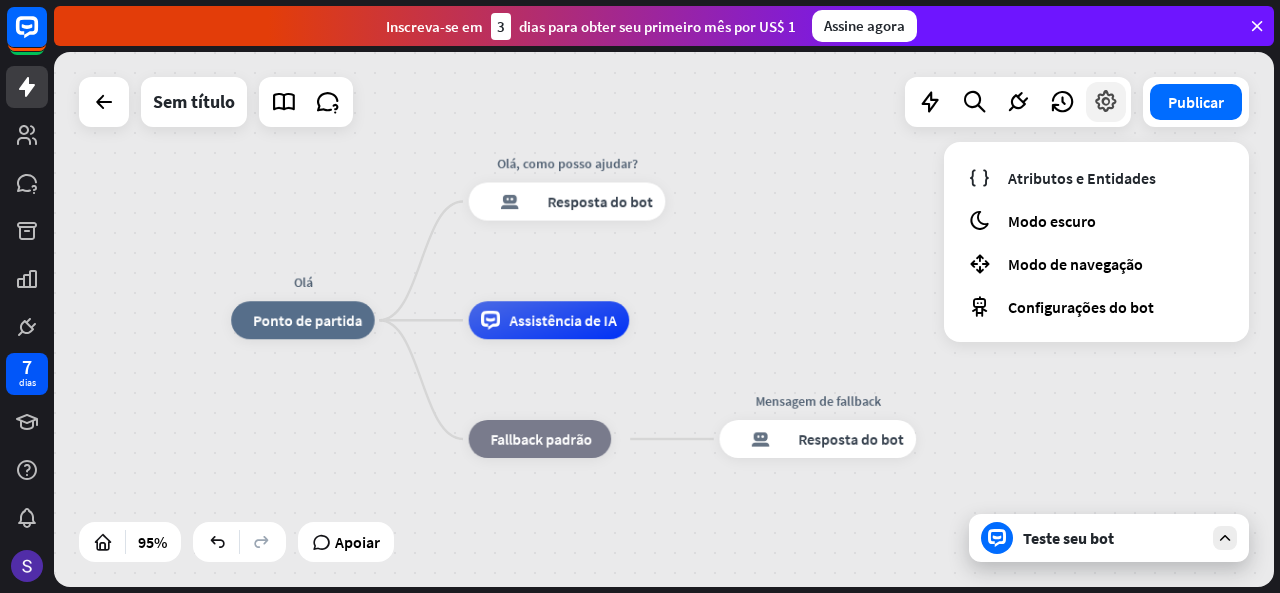 click at bounding box center [1106, 102] 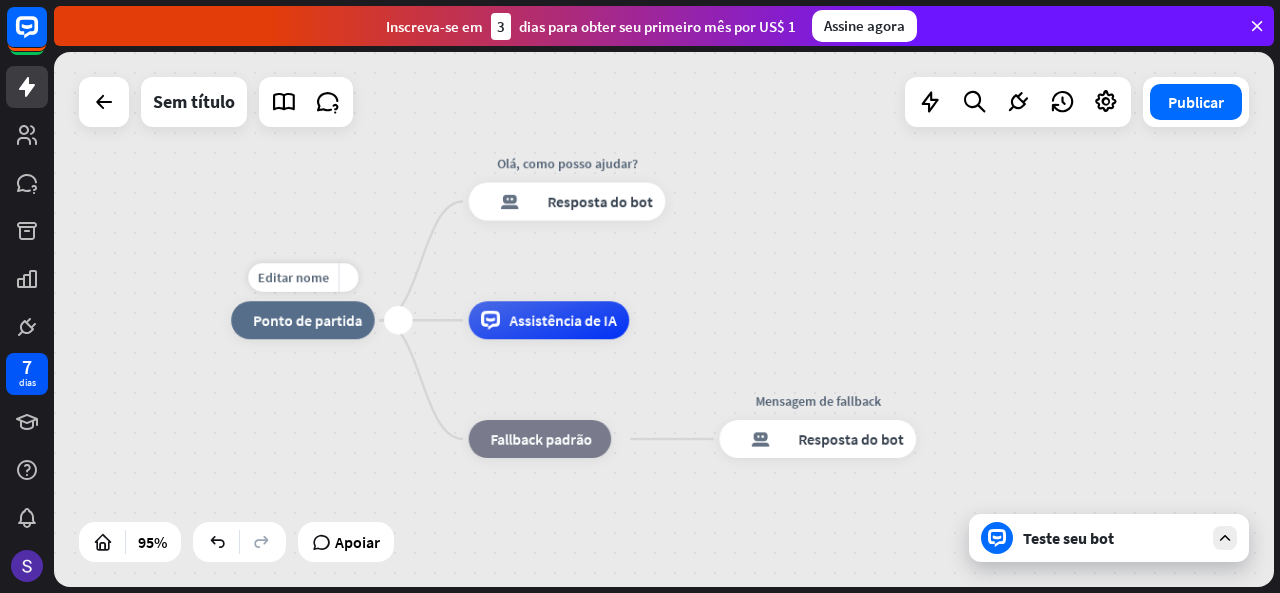 click on "mais" at bounding box center [398, 320] 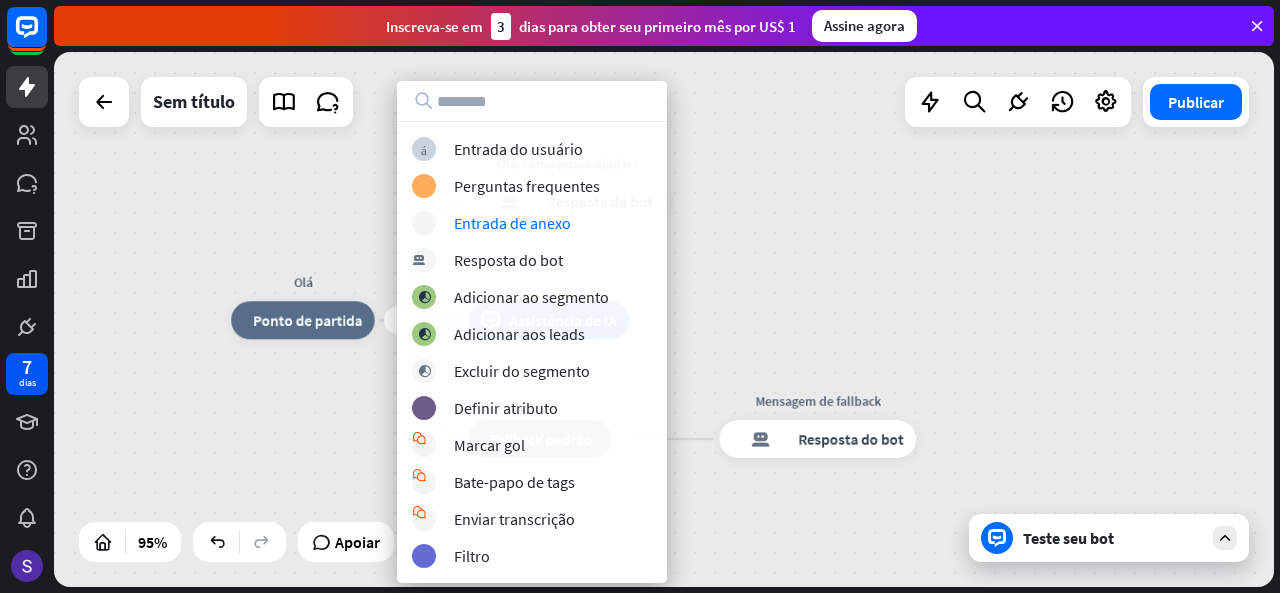 click on "mais   Olá   casa_2   Ponto de partida                 [PERSON_NAME], como posso ajudar?   resposta do bot de bloco   Resposta do bot                     Assistência de IA                   bloco_fallback   Fallback padrão                 Mensagem de fallback   resposta do bot de bloco   Resposta do bot" at bounding box center [664, 319] 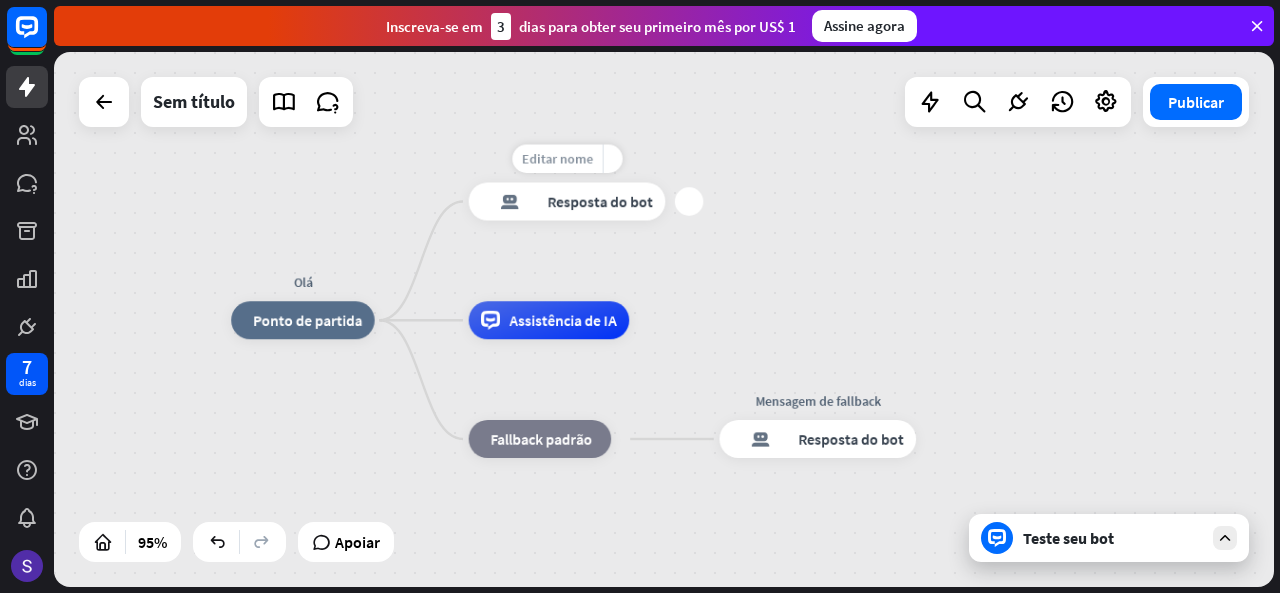 click on "Editar nome" at bounding box center [556, 158] 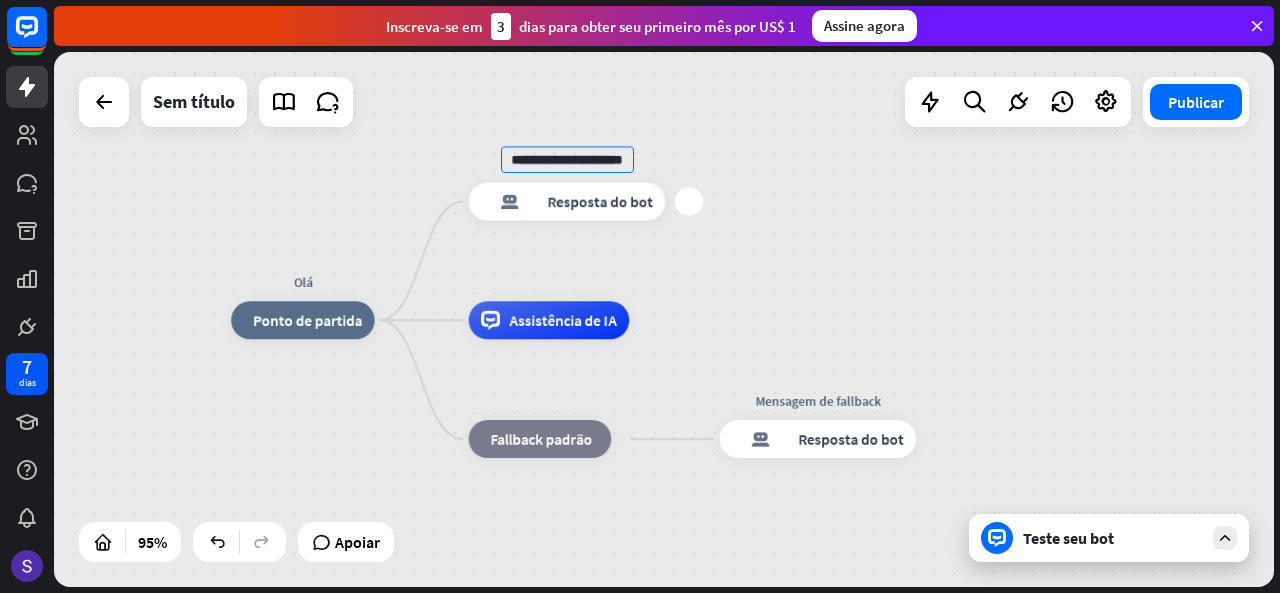 scroll, scrollTop: 0, scrollLeft: 28, axis: horizontal 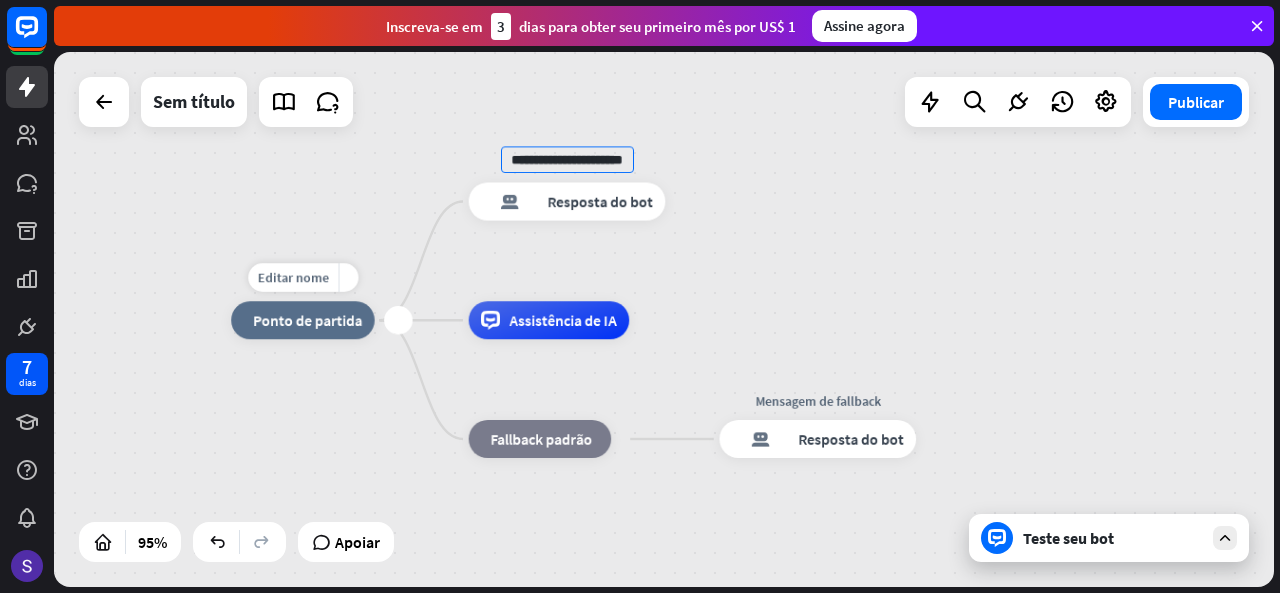 click on "Ponto de partida" at bounding box center (307, 320) 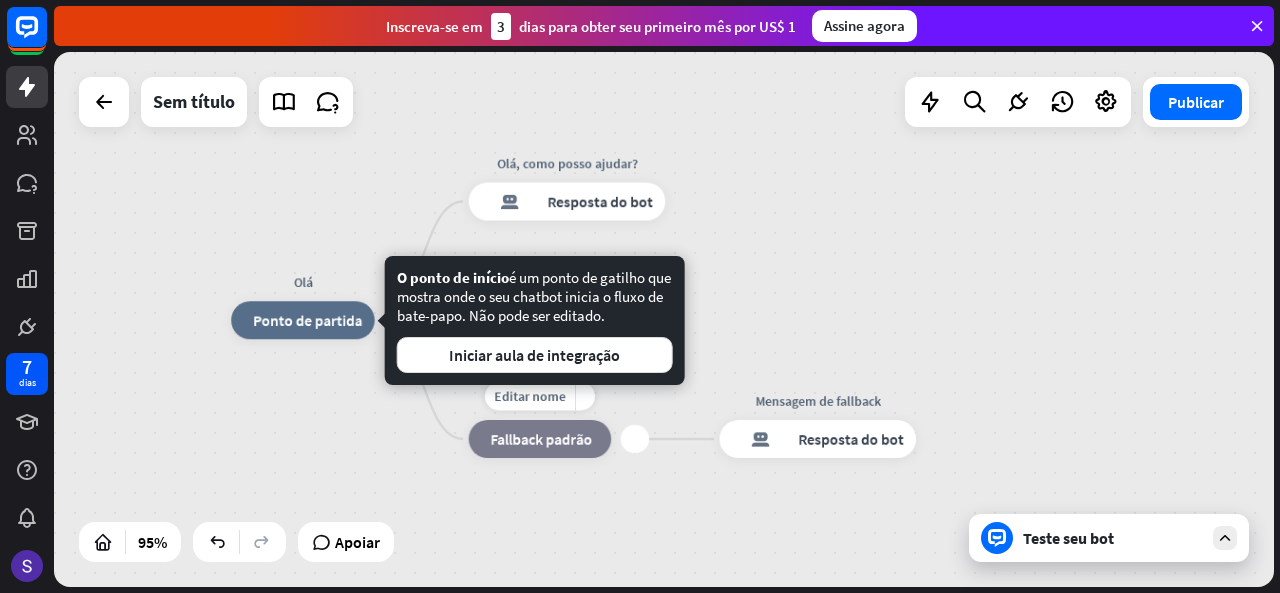 click on "Editar nome   mais_amarelo         mais     bloco_fallback   Fallback padrão" at bounding box center [540, 439] 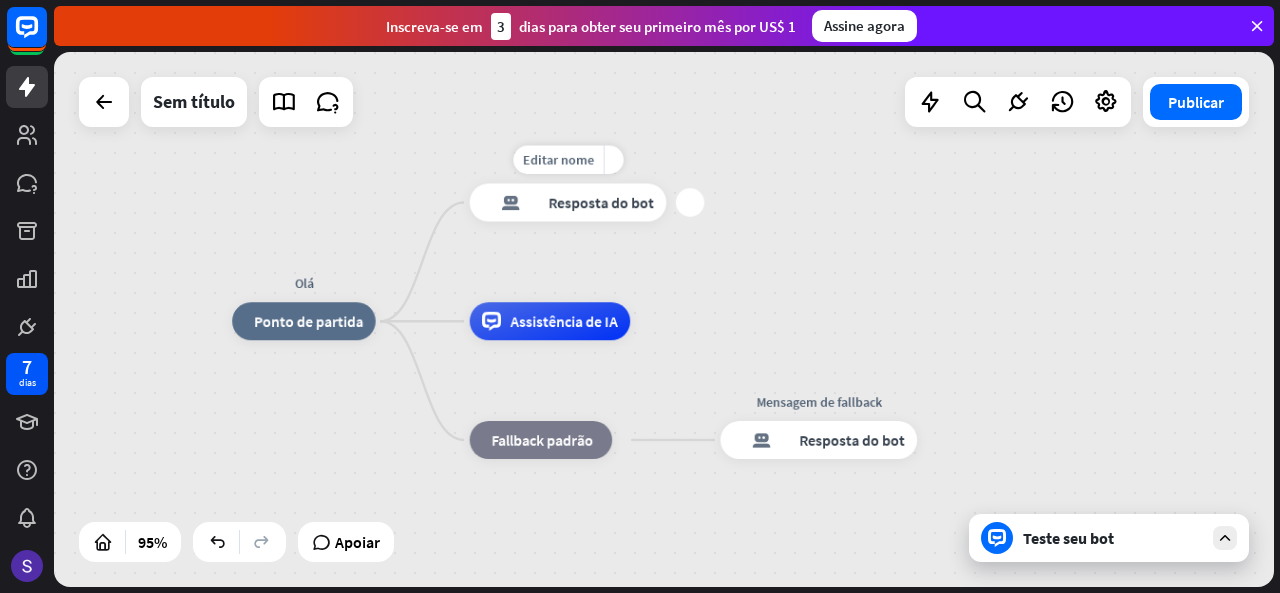 click on "Editar nome   mais_amarelo         mais     resposta do bot de bloco   Resposta do bot" at bounding box center [568, 203] 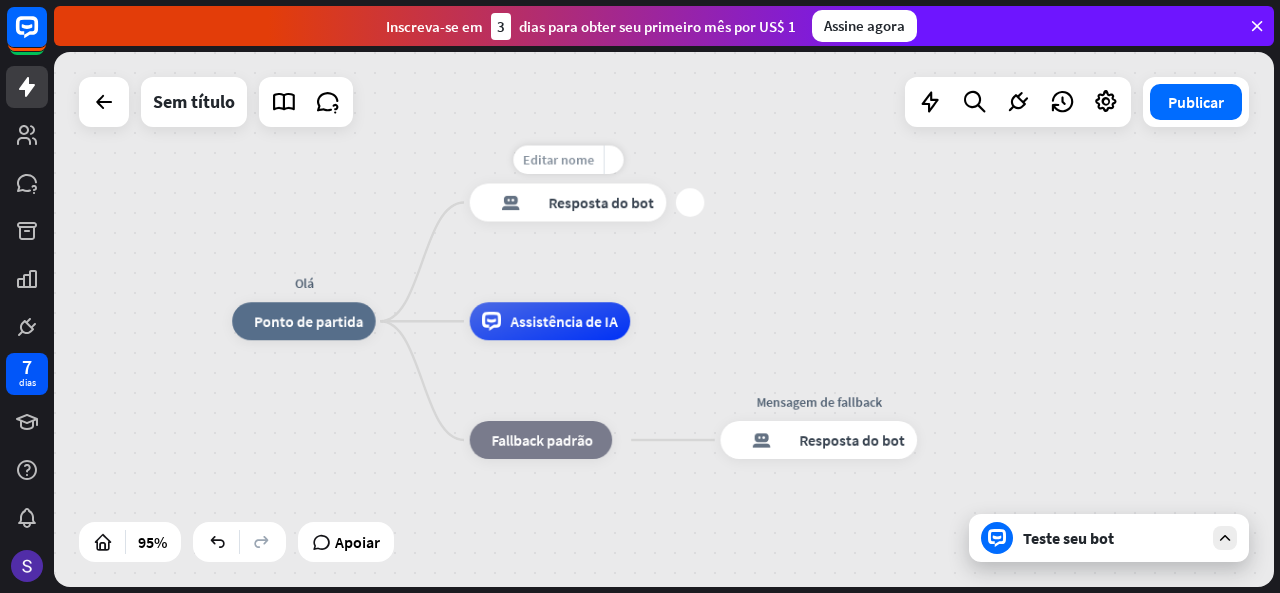 click on "Editar nome" at bounding box center (558, 160) 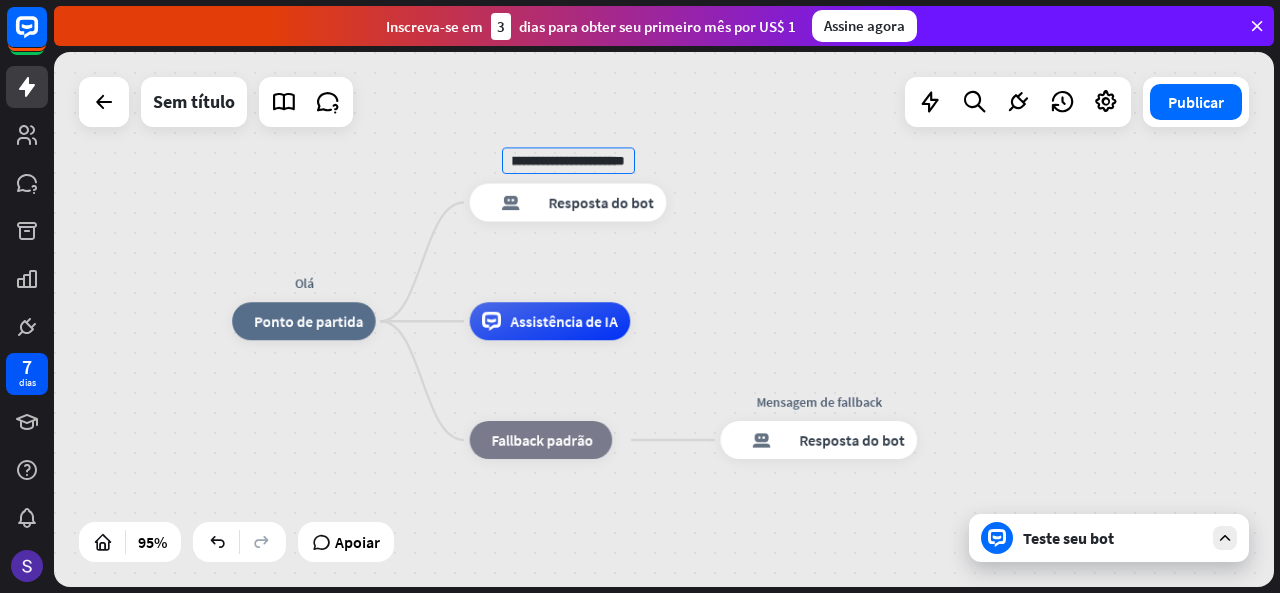 scroll, scrollTop: 0, scrollLeft: 144, axis: horizontal 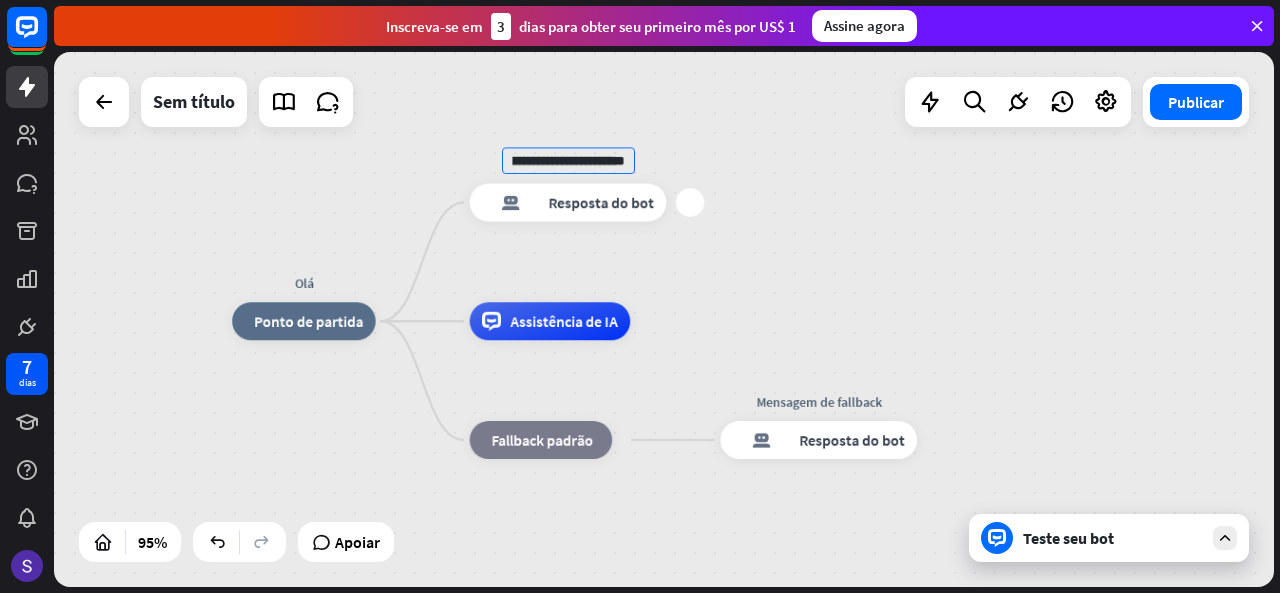 type on "**********" 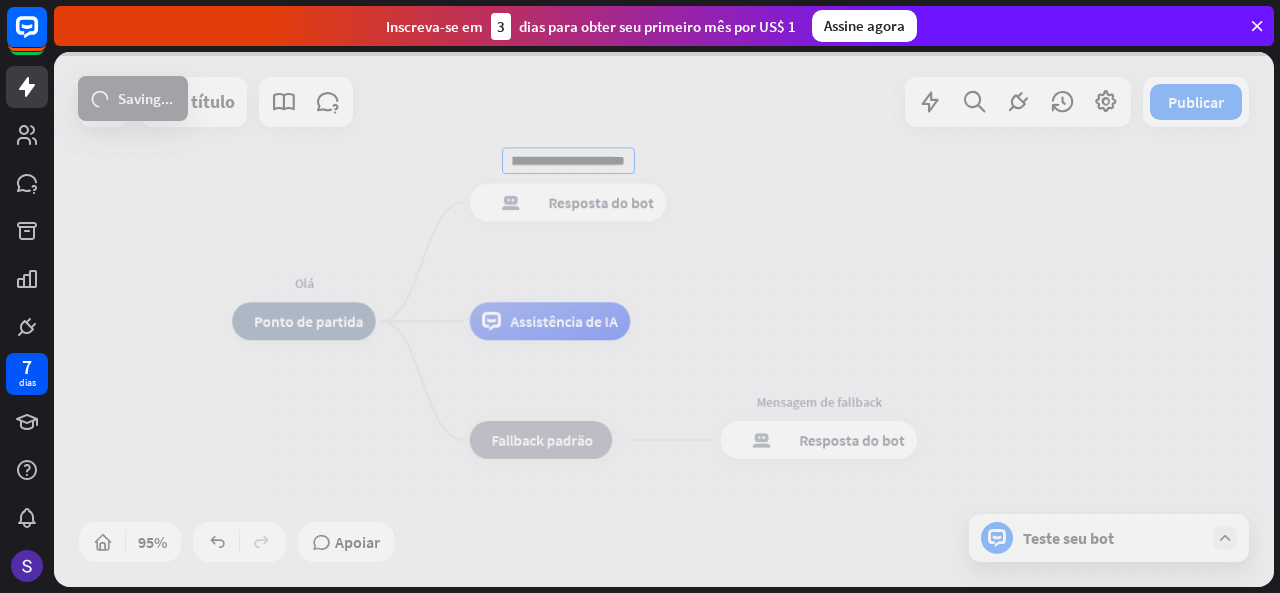 scroll, scrollTop: 0, scrollLeft: 0, axis: both 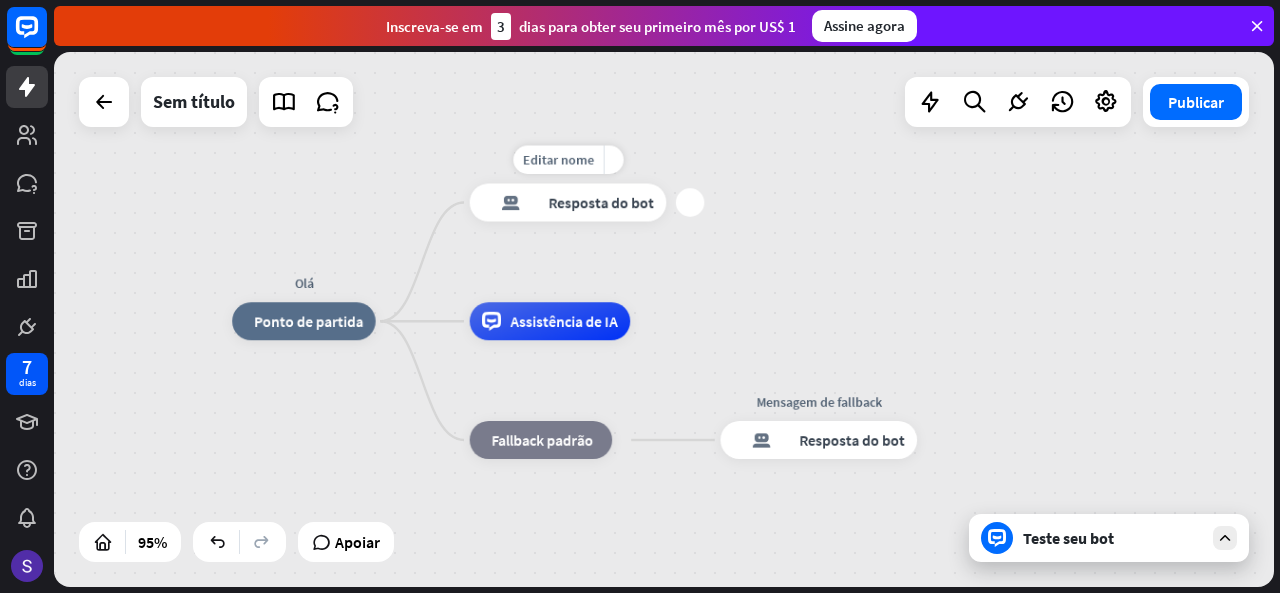 click on "mais" at bounding box center (690, 202) 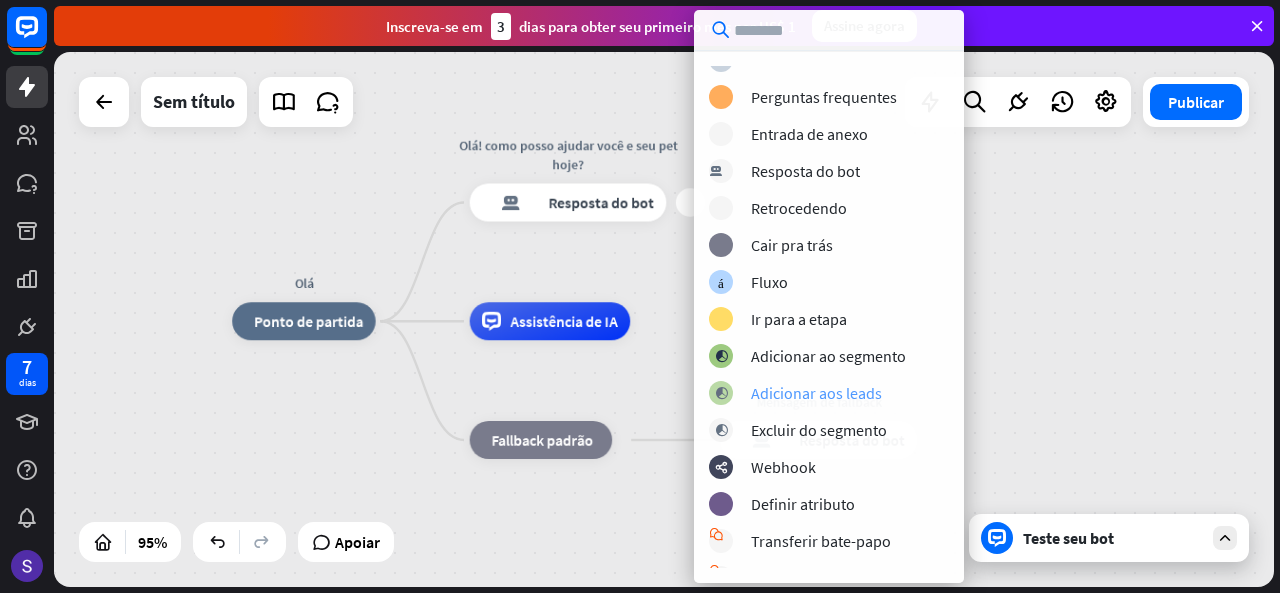 scroll, scrollTop: 0, scrollLeft: 0, axis: both 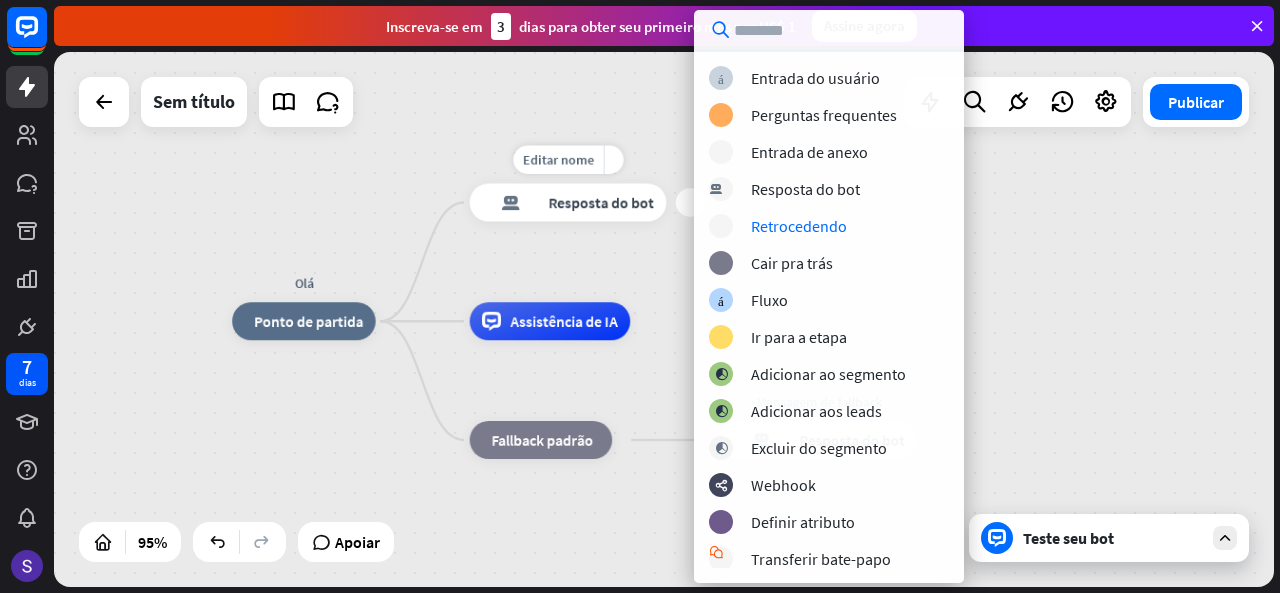 click on "Editar nome   mais_amarelo         mais   Olá! como posso ajudar você e seu pet hoje?   resposta do bot de bloco   Resposta do bot" at bounding box center [568, 203] 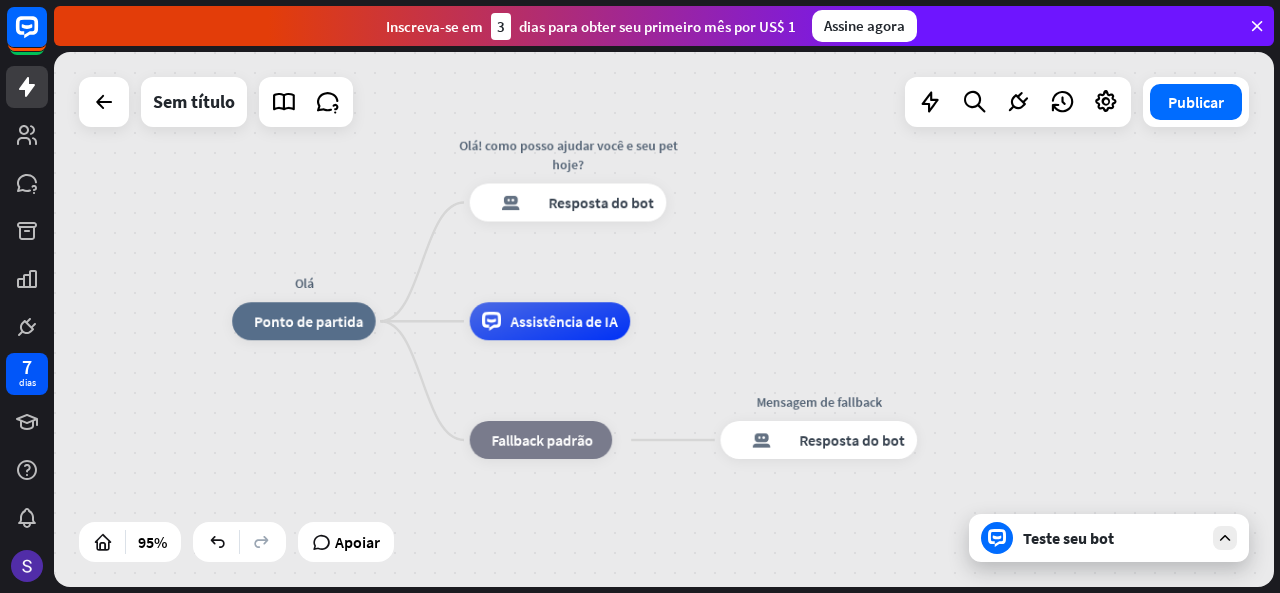 click on "Teste seu bot" at bounding box center (1113, 538) 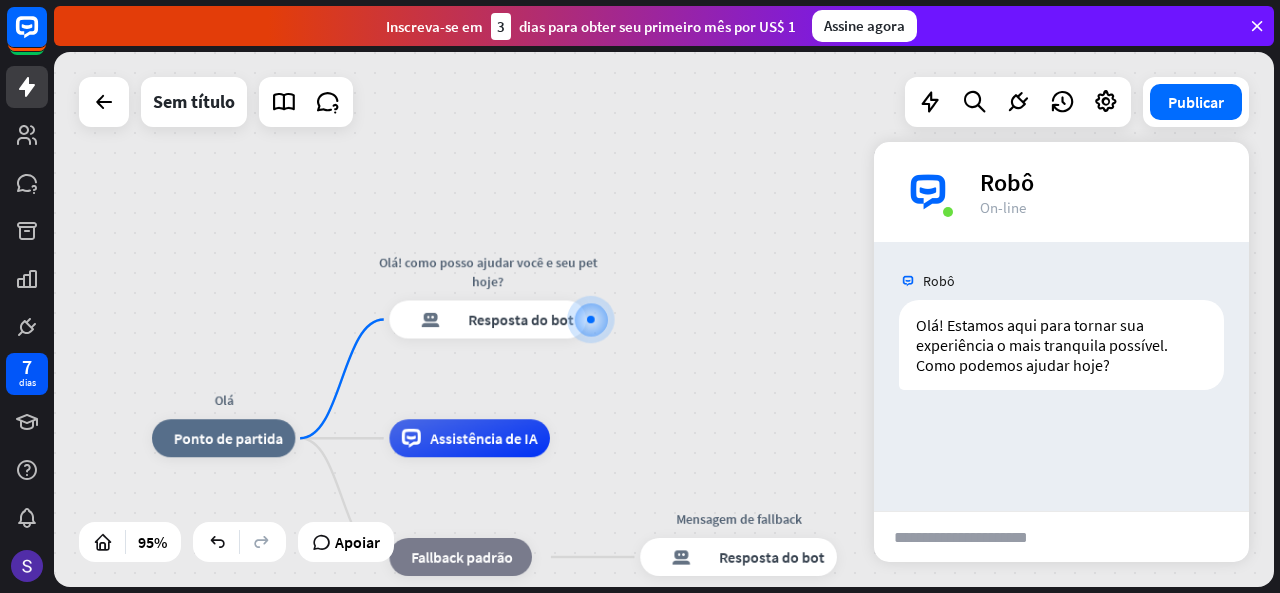 click on "Robô
Olá! Estamos aqui para tornar sua experiência o mais tranquila possível. Como podemos ajudar hoje?
Hoje 14:10
Mostrar JSON" at bounding box center (1061, 376) 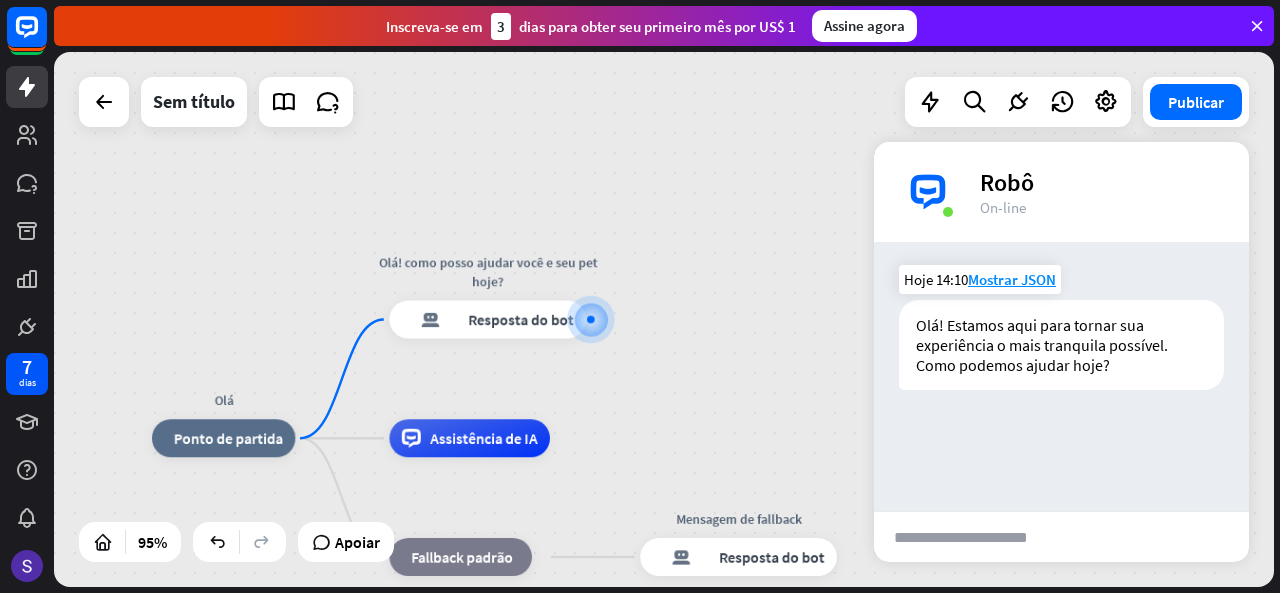 click on "Olá! Estamos aqui para tornar sua experiência o mais tranquila possível. Como podemos ajudar hoje?" at bounding box center (1043, 345) 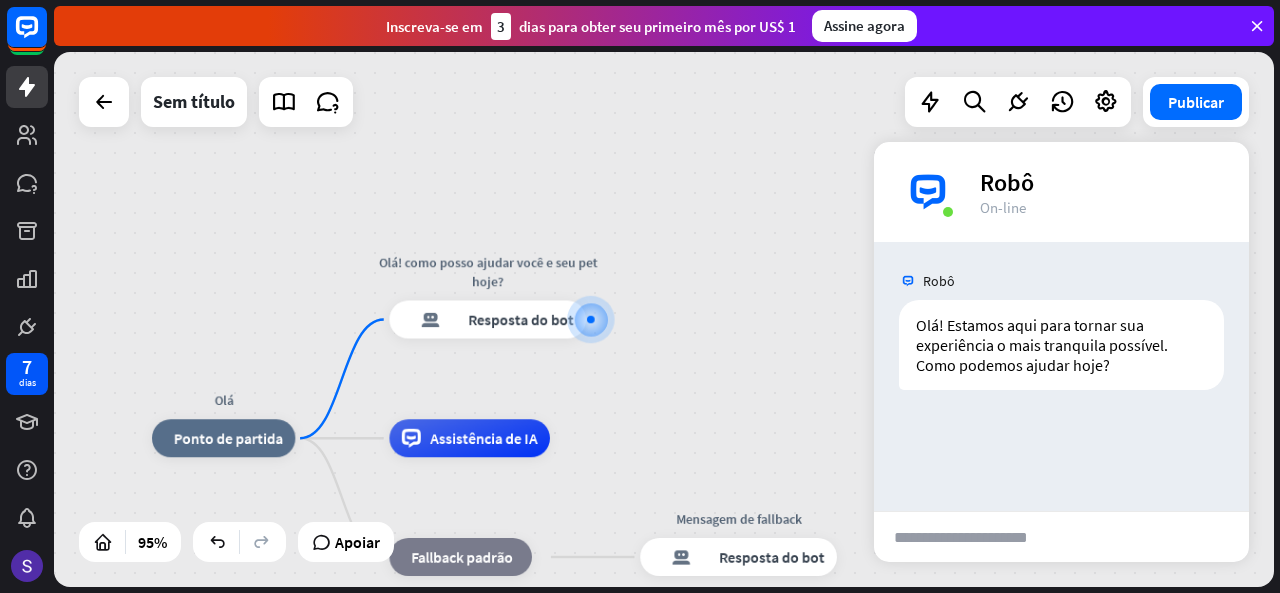 click at bounding box center [975, 537] 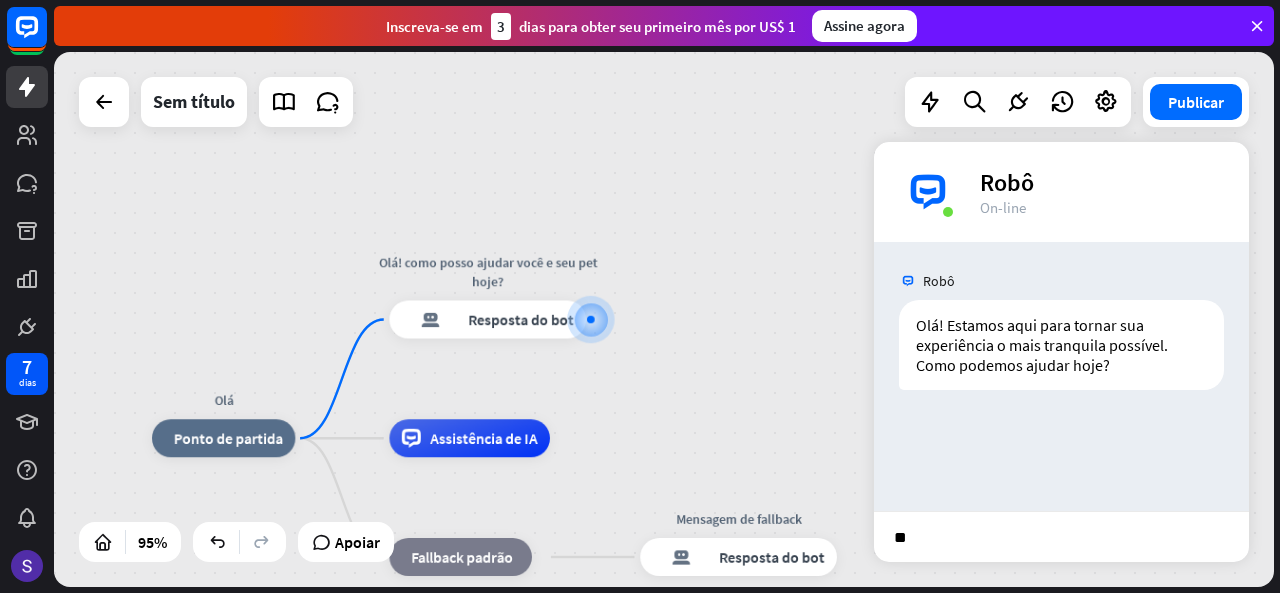 type on "***" 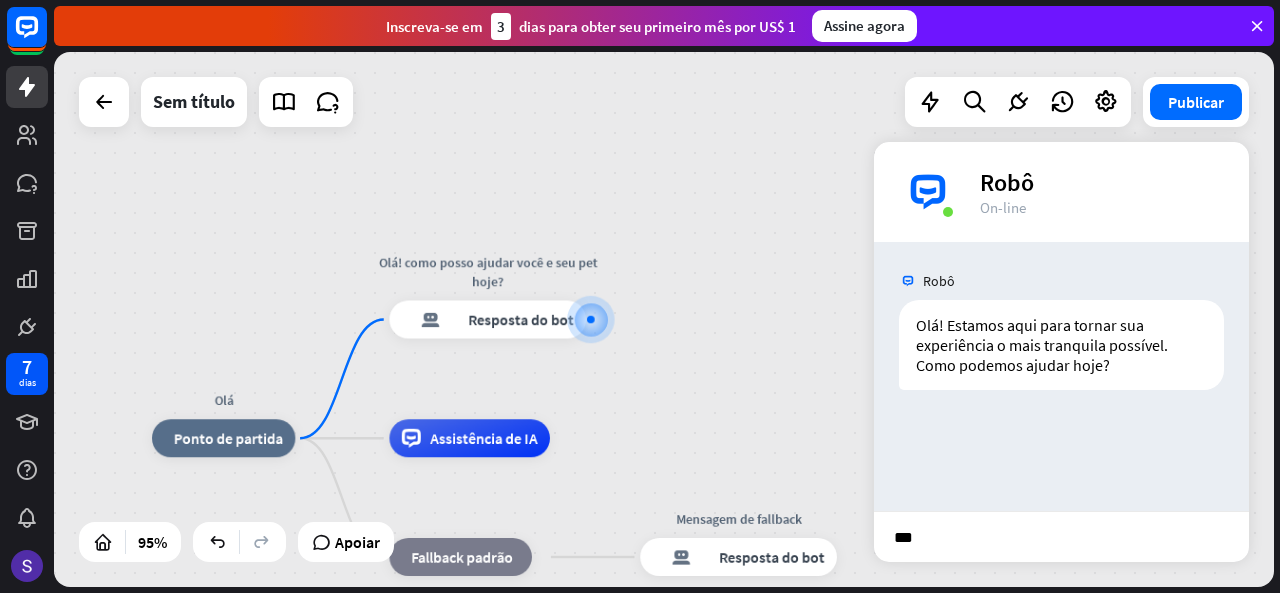 type 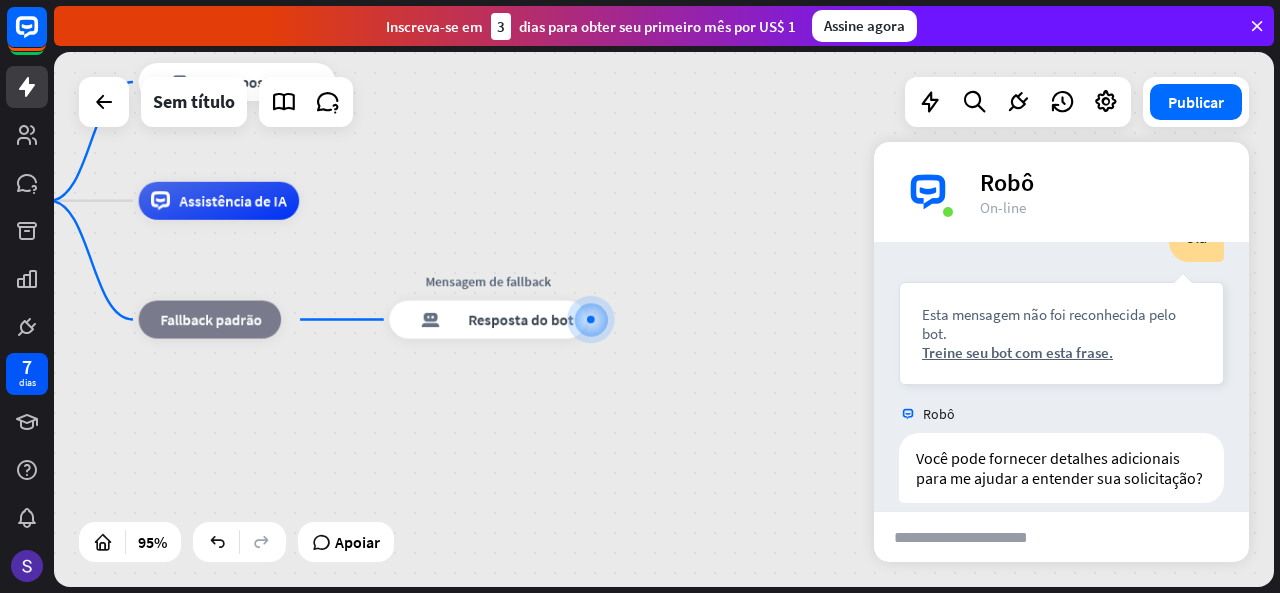 scroll, scrollTop: 246, scrollLeft: 0, axis: vertical 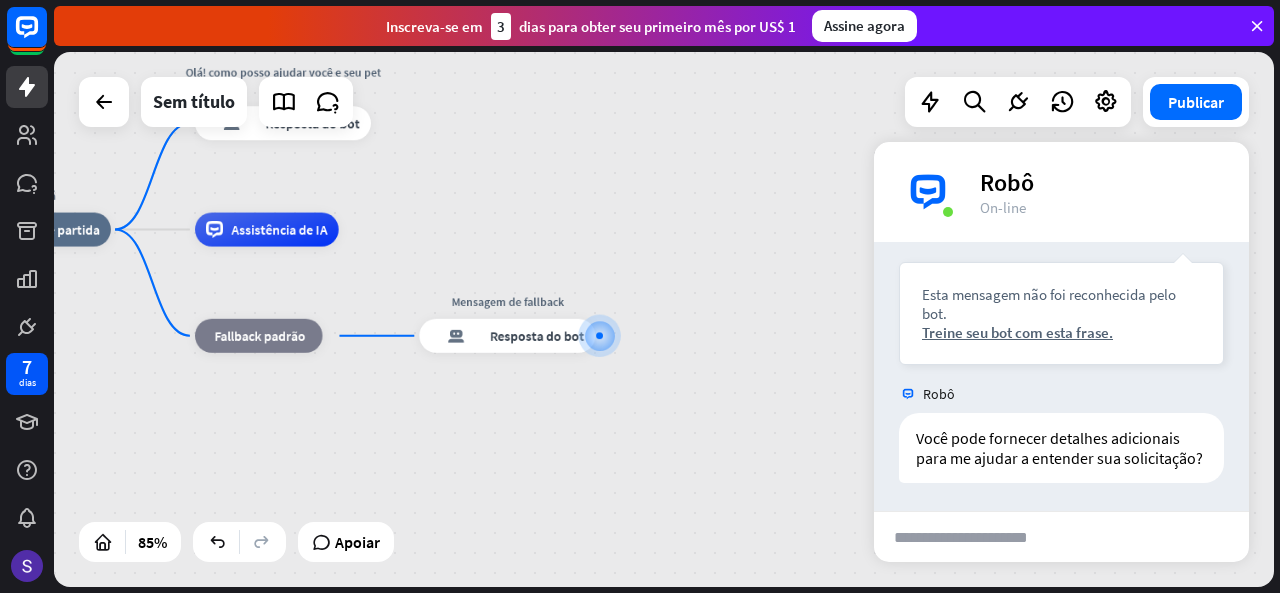 click on "Olá   casa_2   Ponto de partida                 Olá! como posso ajudar você e seu pet hoje?   resposta do bot de bloco   Resposta do bot                     Assistência de IA                   bloco_fallback   Fallback padrão                 Mensagem de fallback   resposta do bot de bloco   Resposta do bot" at bounding box center (500, 457) 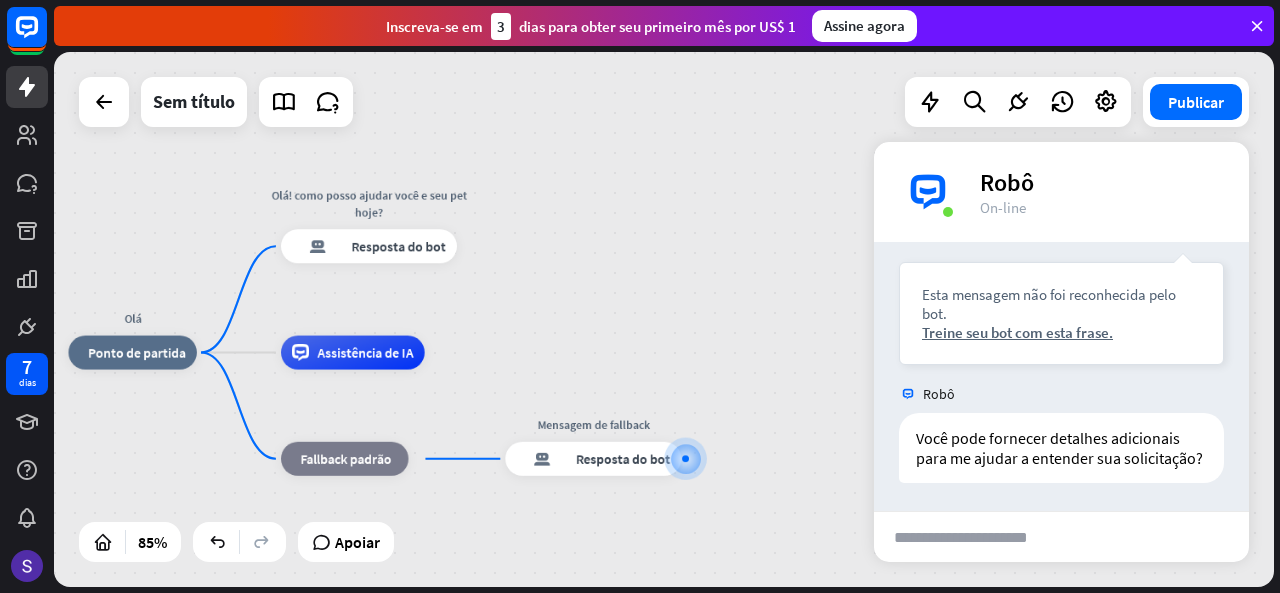 drag, startPoint x: 708, startPoint y: 325, endPoint x: 855, endPoint y: 519, distance: 243.40295 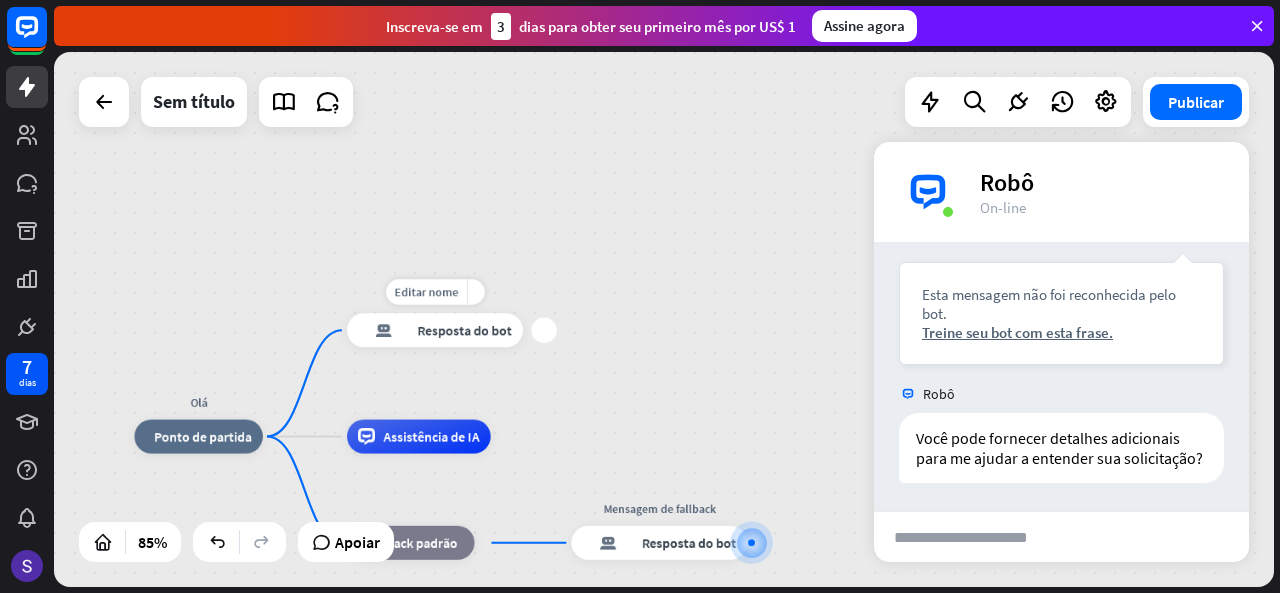 click on "resposta do bot de bloco   Resposta do bot" at bounding box center [435, 330] 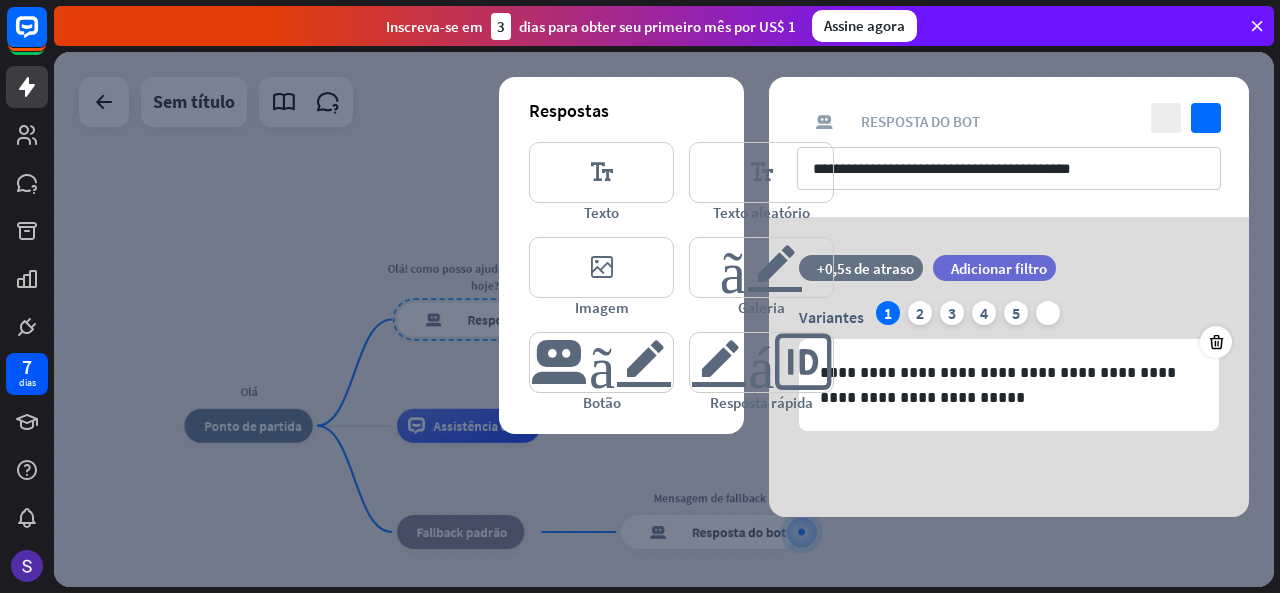 click at bounding box center (664, 319) 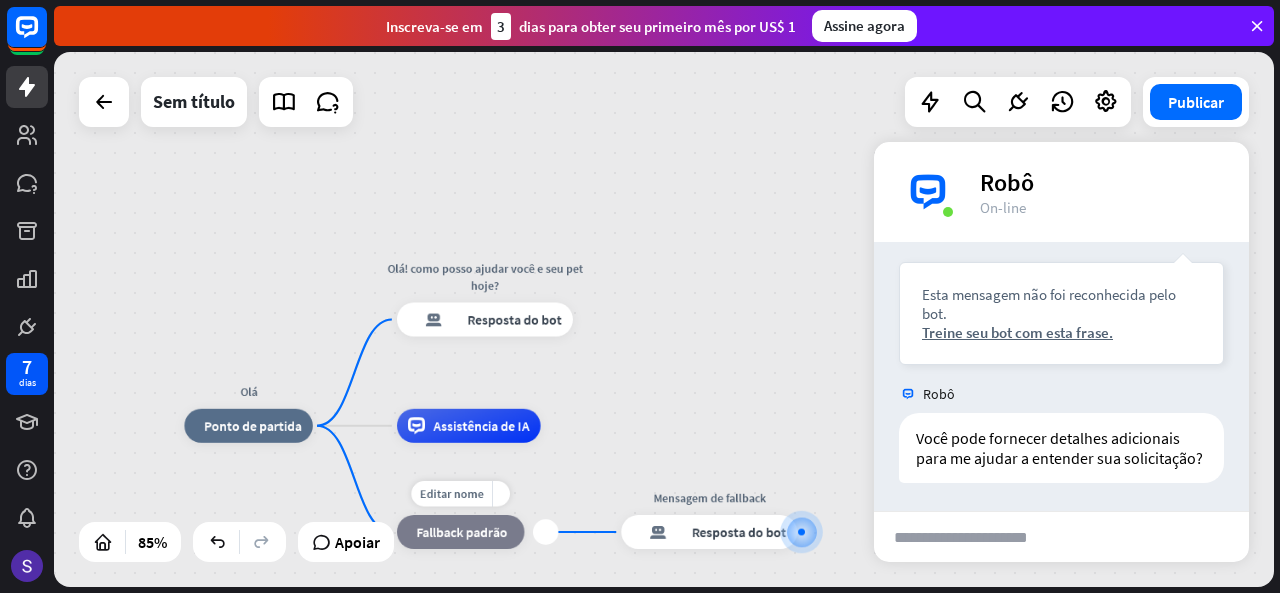 click on "Fallback padrão" at bounding box center [461, 532] 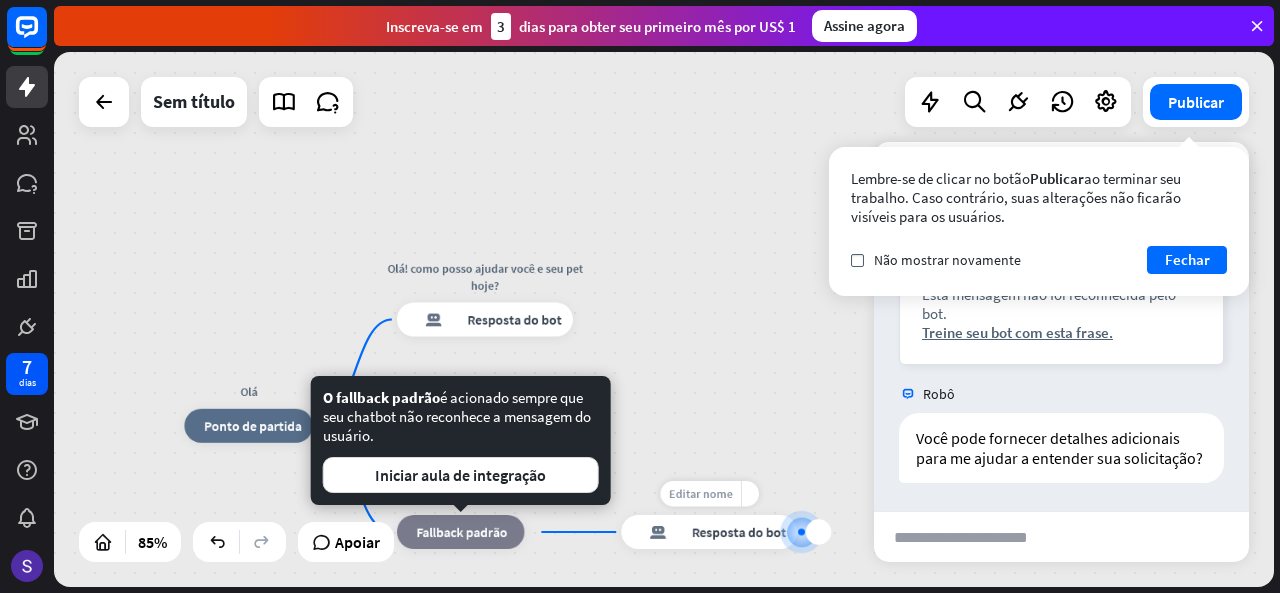 click on "Editar nome" at bounding box center [700, 493] 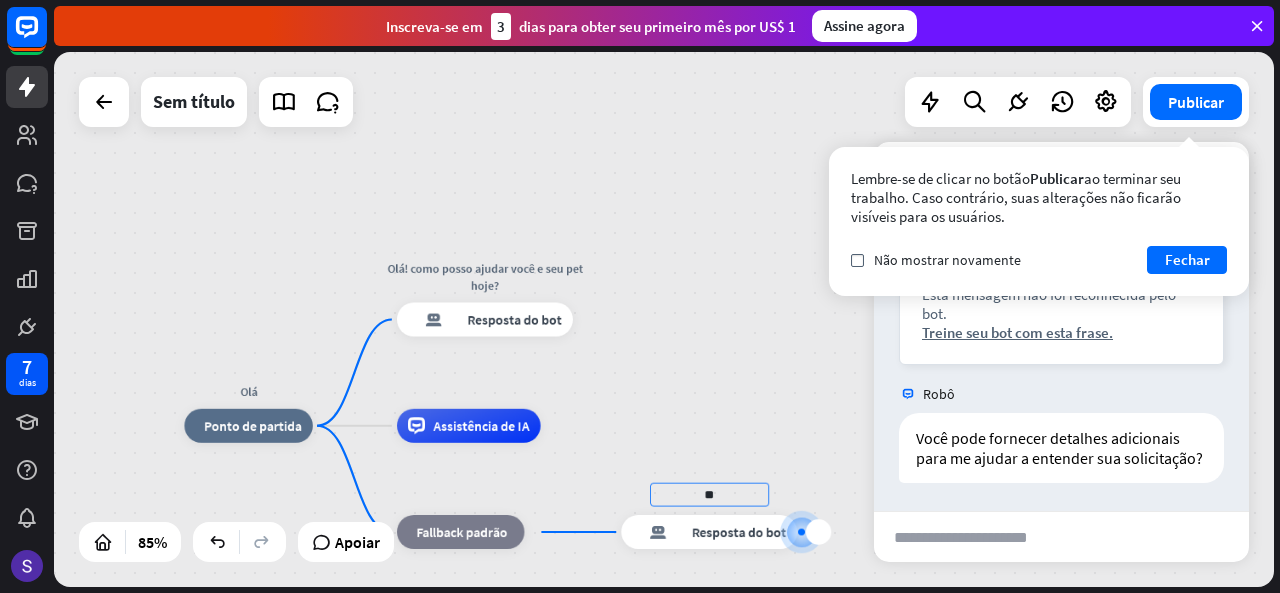 type on "*" 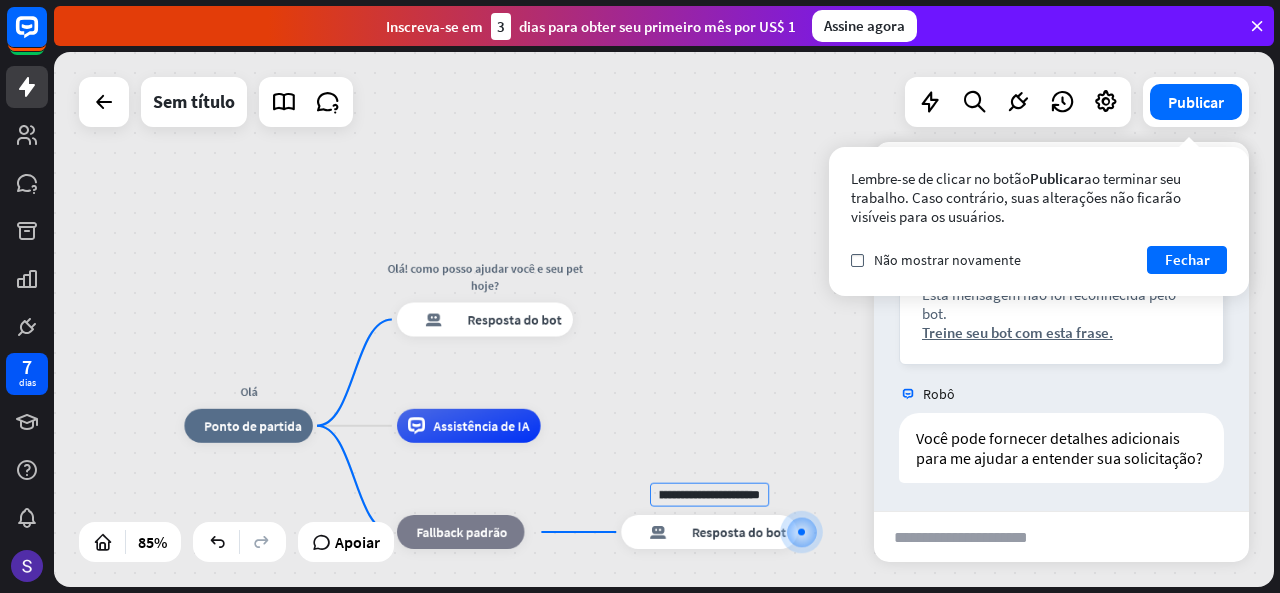 scroll, scrollTop: 0, scrollLeft: 394, axis: horizontal 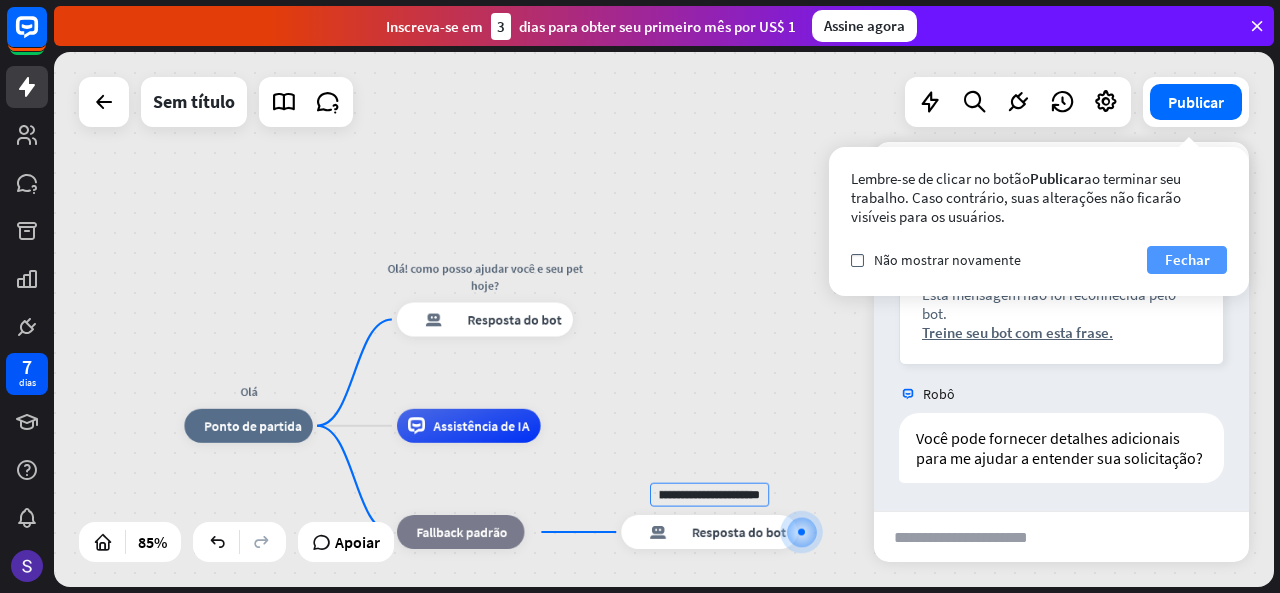 type on "**********" 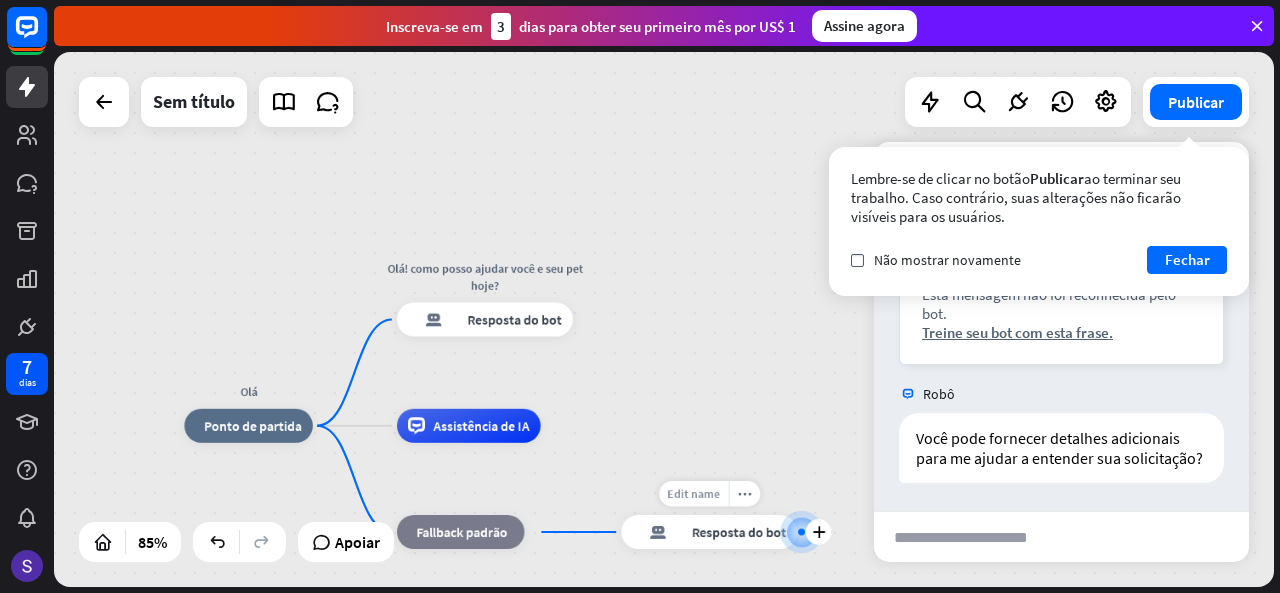click on "Edit name" at bounding box center [693, 493] 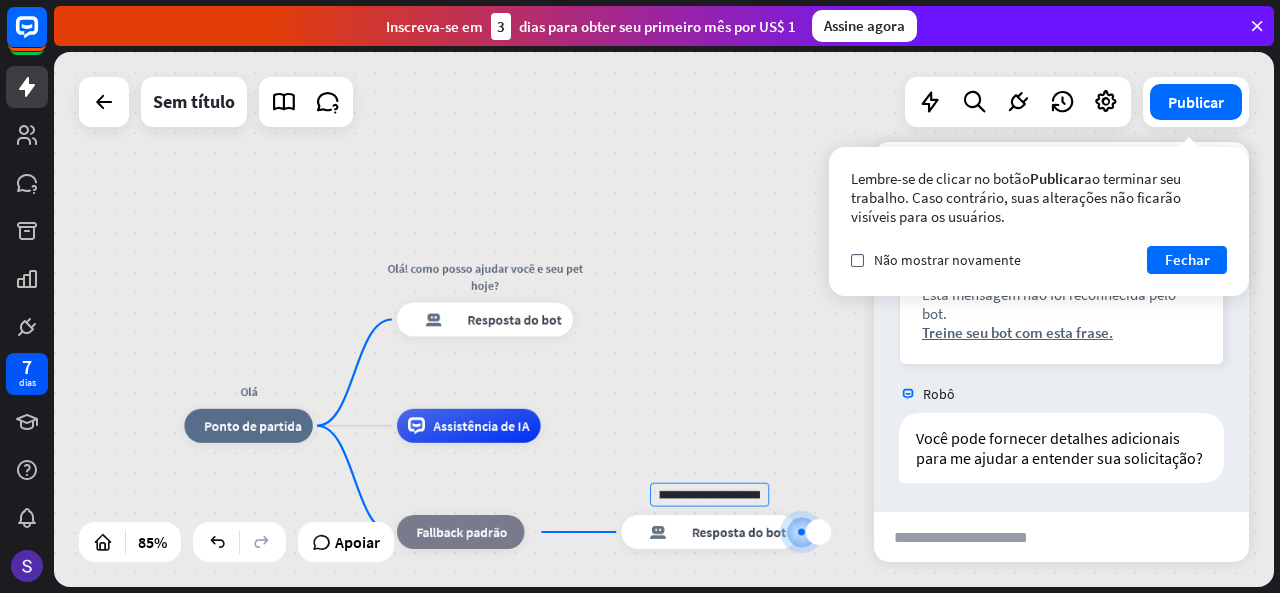 scroll, scrollTop: 0, scrollLeft: 289, axis: horizontal 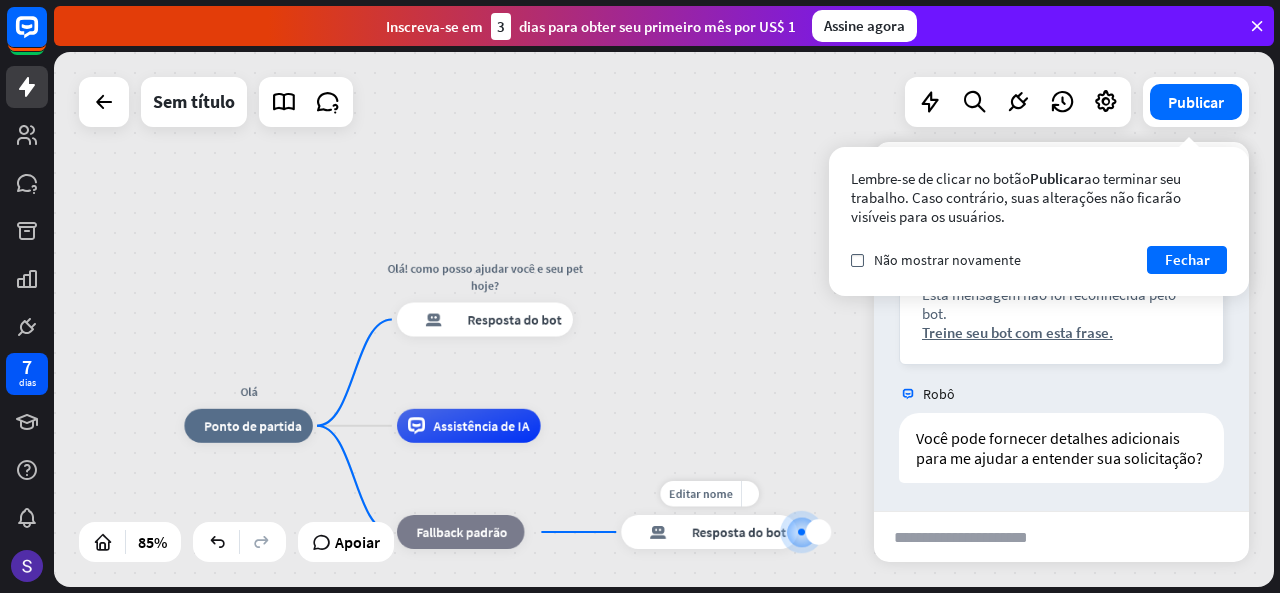 click on "Editar nome" at bounding box center [700, 493] 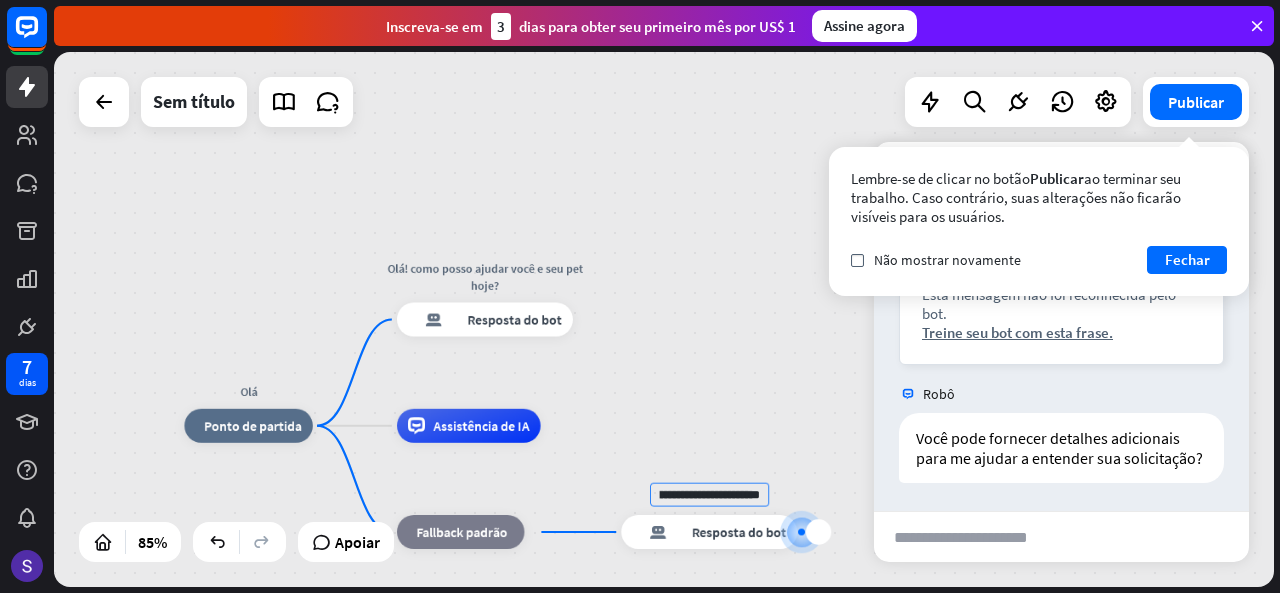 scroll, scrollTop: 0, scrollLeft: 328, axis: horizontal 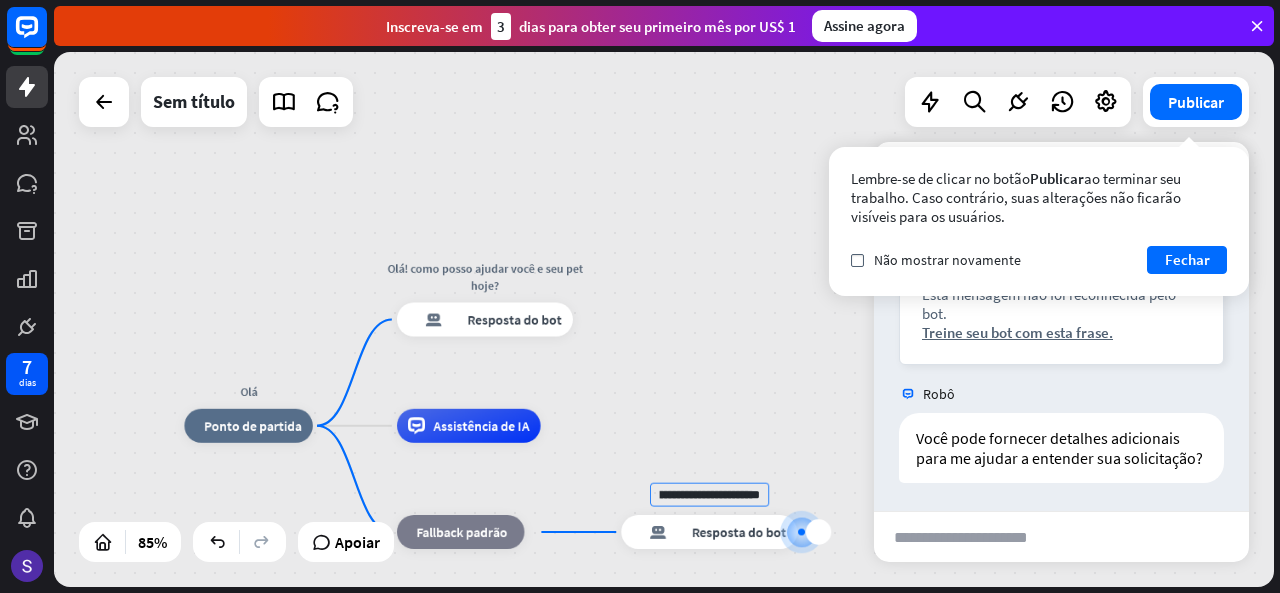 click on "**********" at bounding box center (709, 495) 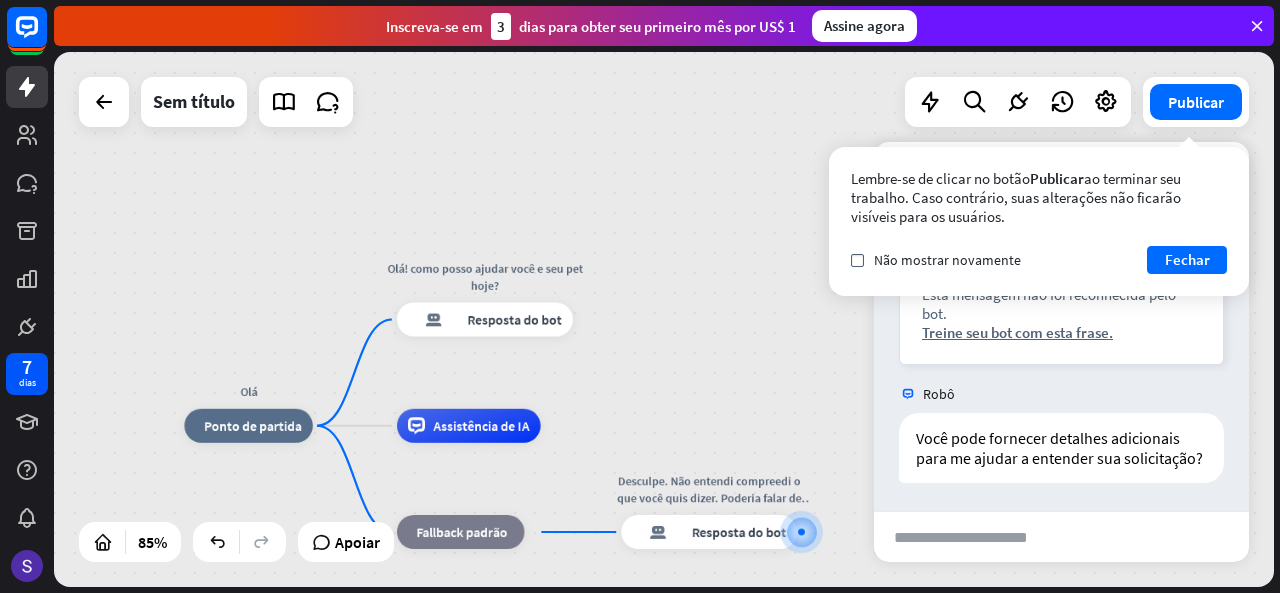 click on "Lembre-se de clicar no
botão  Publicar
ao terminar seu trabalho. Caso contrário, suas alterações não ficarão visíveis para os usuários.
verificar   Não mostrar novamente   Fechar" at bounding box center [1039, 221] 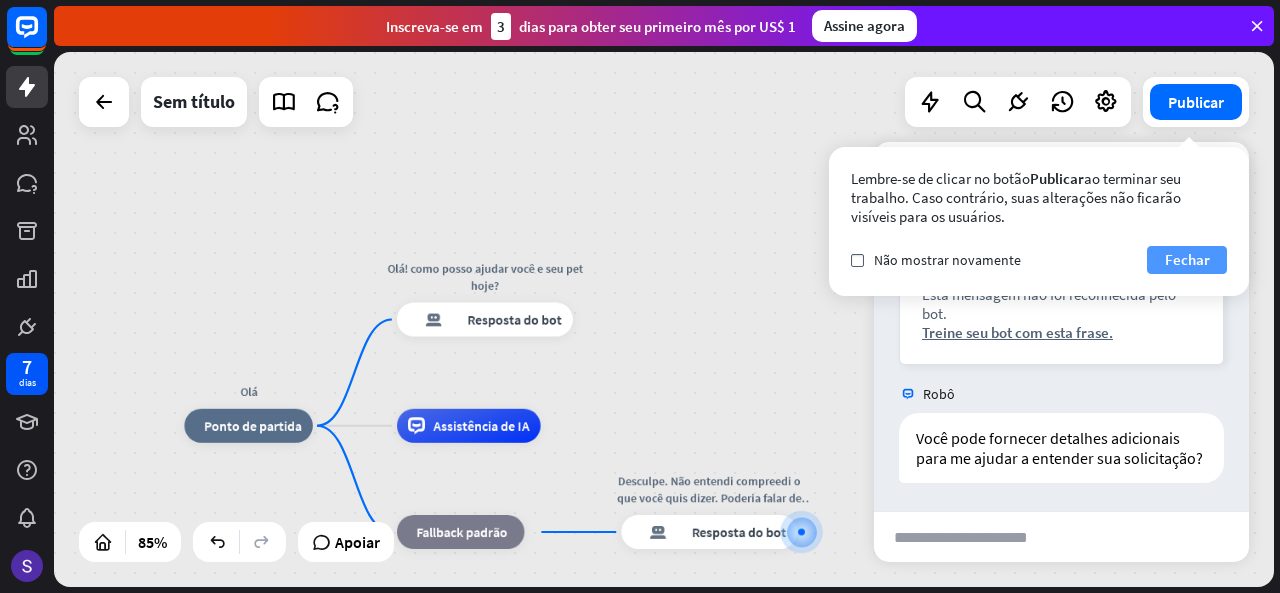 drag, startPoint x: 1177, startPoint y: 257, endPoint x: 1164, endPoint y: 257, distance: 13 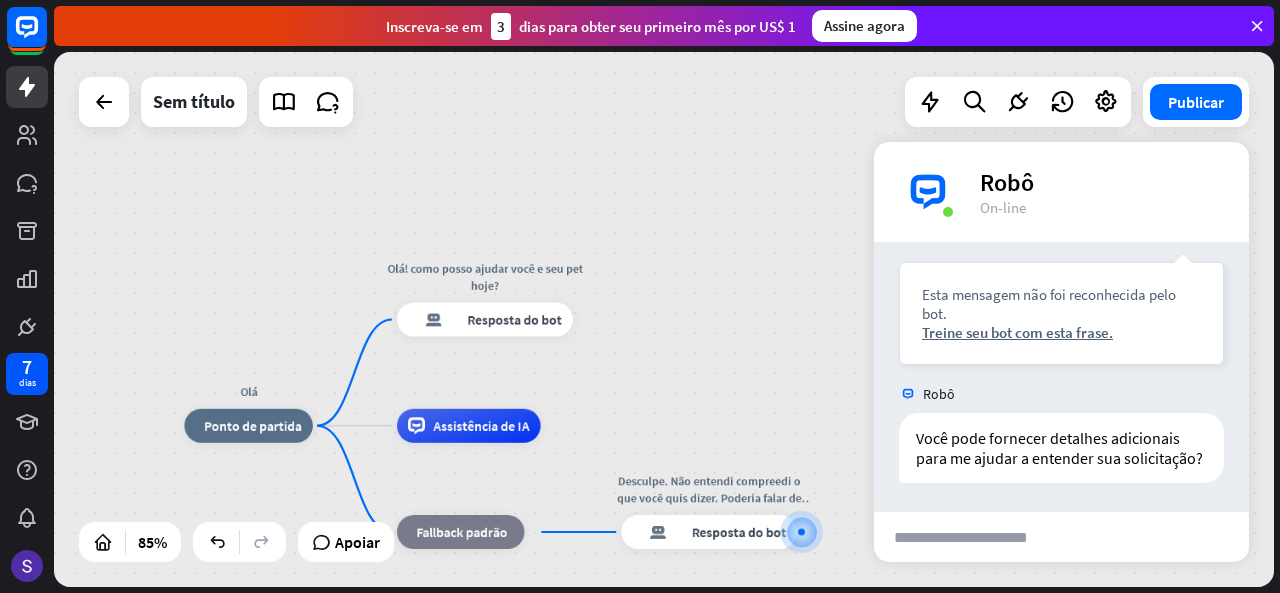 click on "anexo_de_bloco
enviar" at bounding box center (1061, 536) 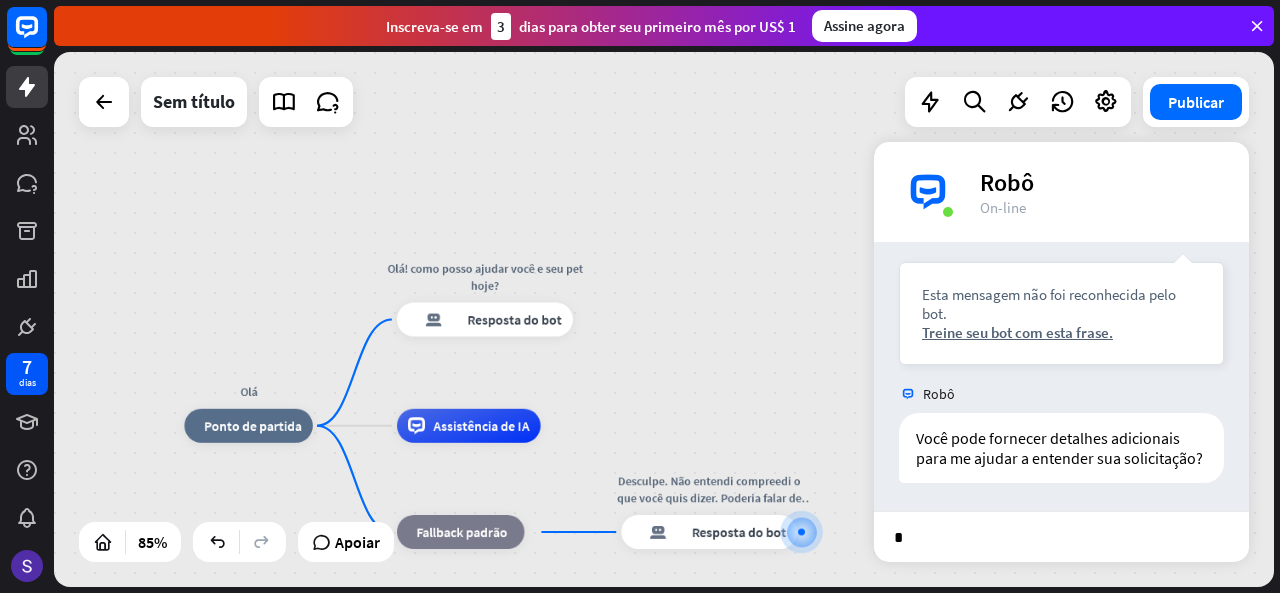 type 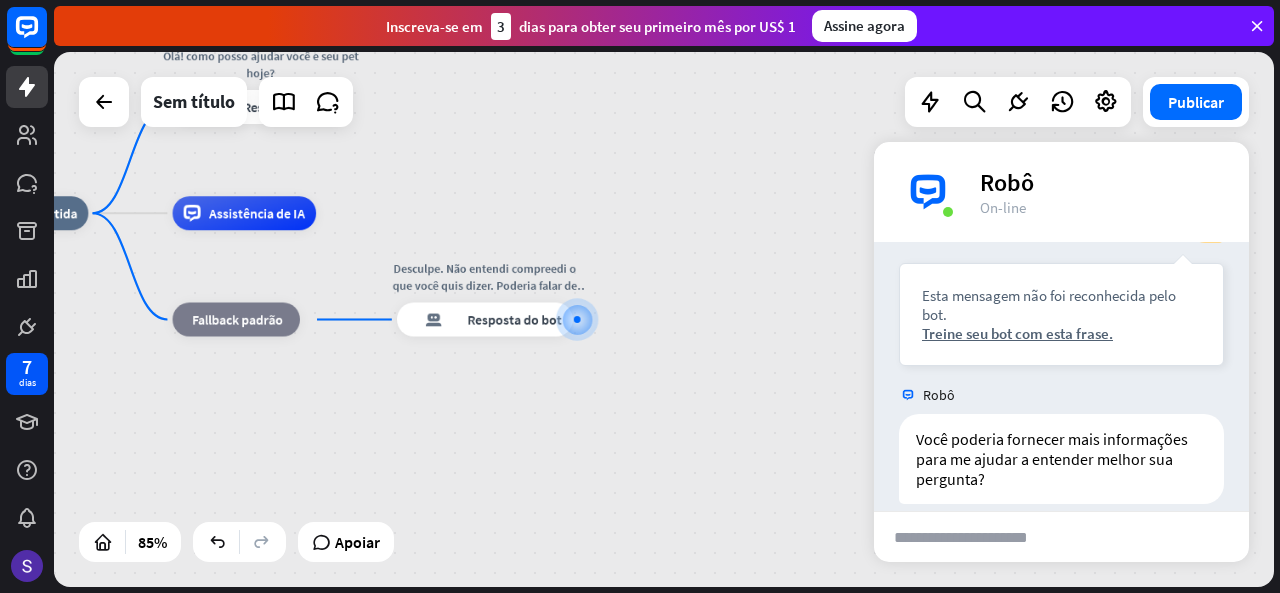 scroll, scrollTop: 624, scrollLeft: 0, axis: vertical 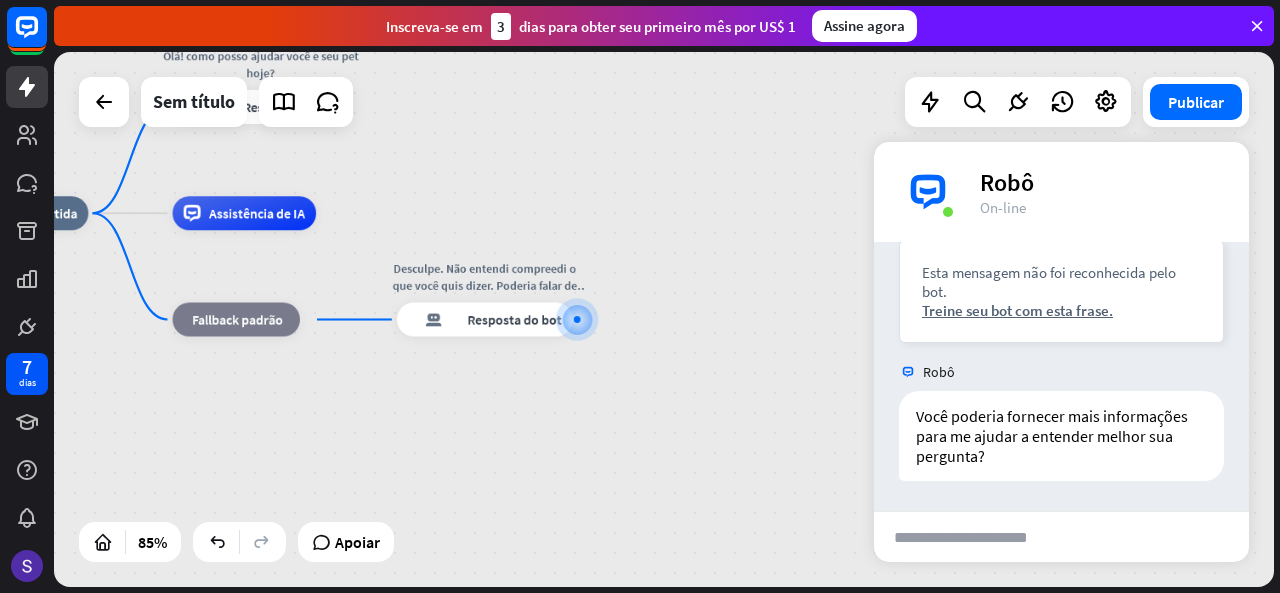 click on "Olá   casa_2   Ponto de partida                 Olá! como posso ajudar você e seu pet hoje?   resposta do bot de bloco   Resposta do bot                     Assistência de IA                   bloco_fallback   Fallback padrão                 Desculpe. Não entendi compreedi o que você quis dizer. Poderia falar de outra forma?   resposta do bot de bloco   Resposta do bot" at bounding box center [478, 440] 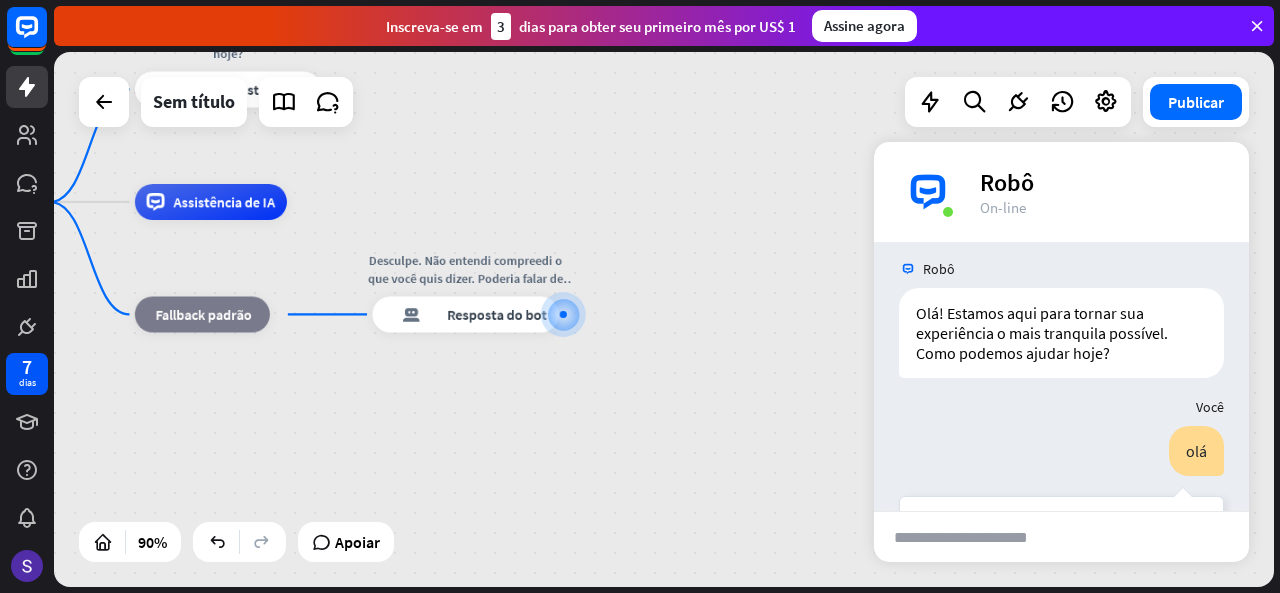 scroll, scrollTop: 0, scrollLeft: 0, axis: both 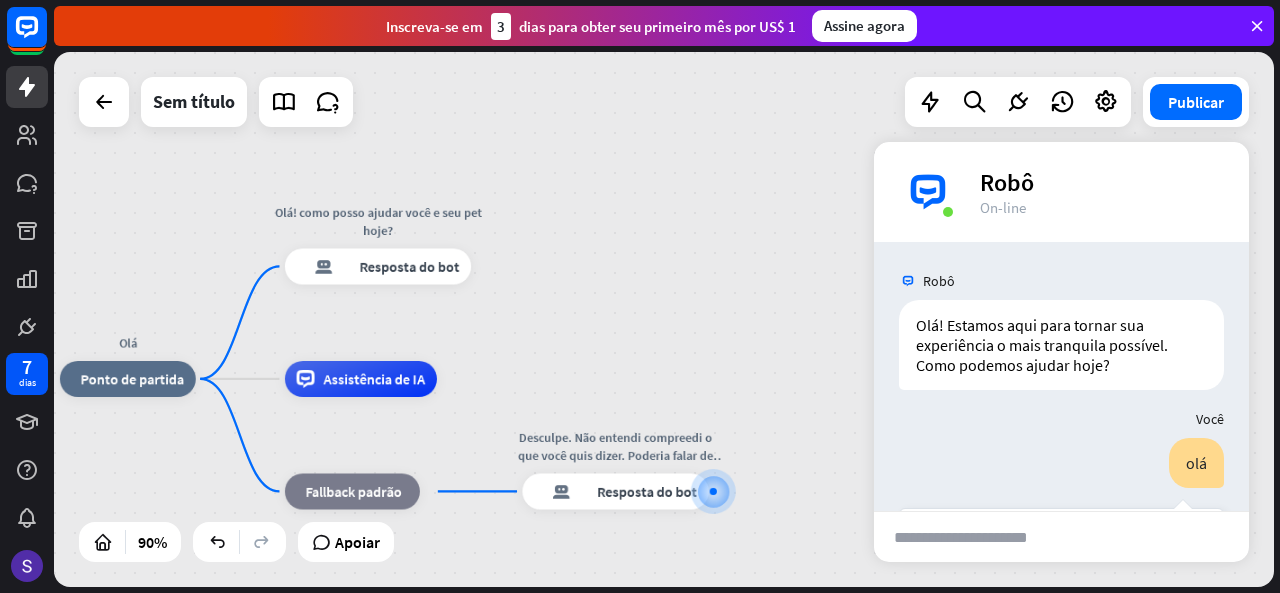 drag, startPoint x: 624, startPoint y: 271, endPoint x: 774, endPoint y: 448, distance: 232.01077 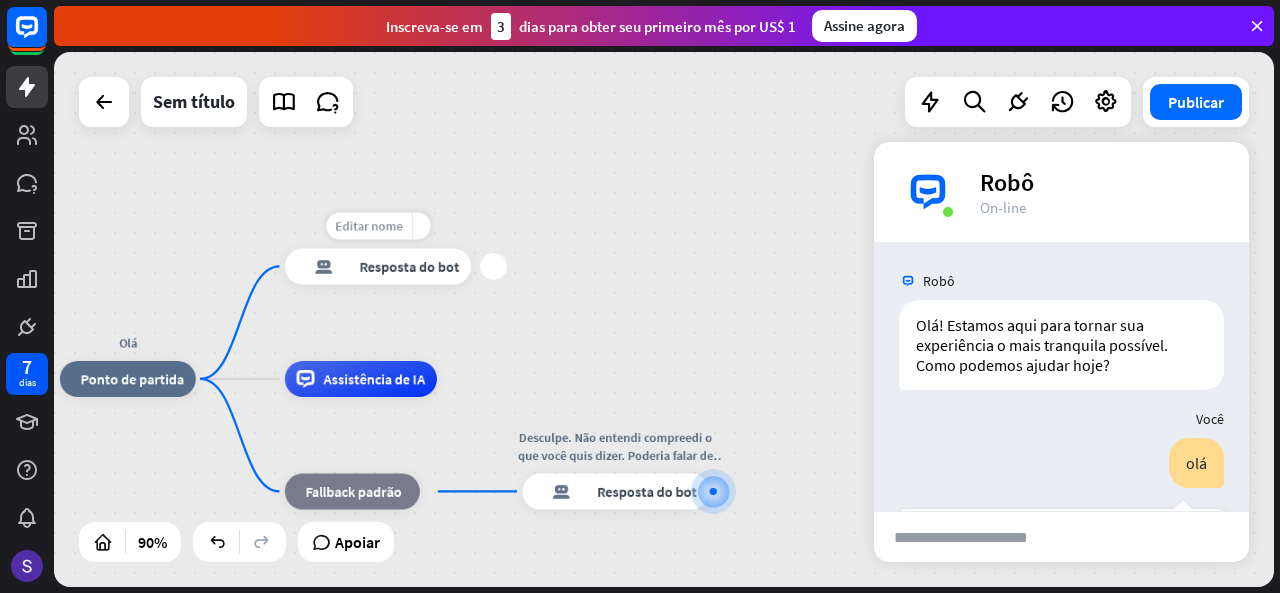 click on "Editar nome" at bounding box center [369, 226] 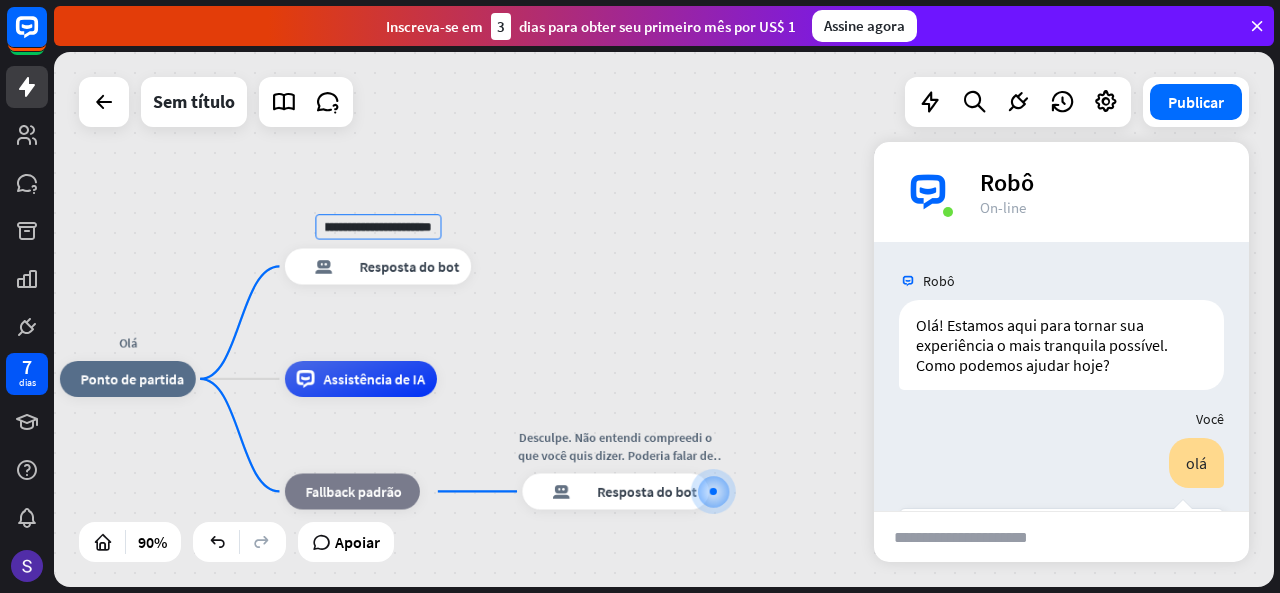 scroll, scrollTop: 0, scrollLeft: 399, axis: horizontal 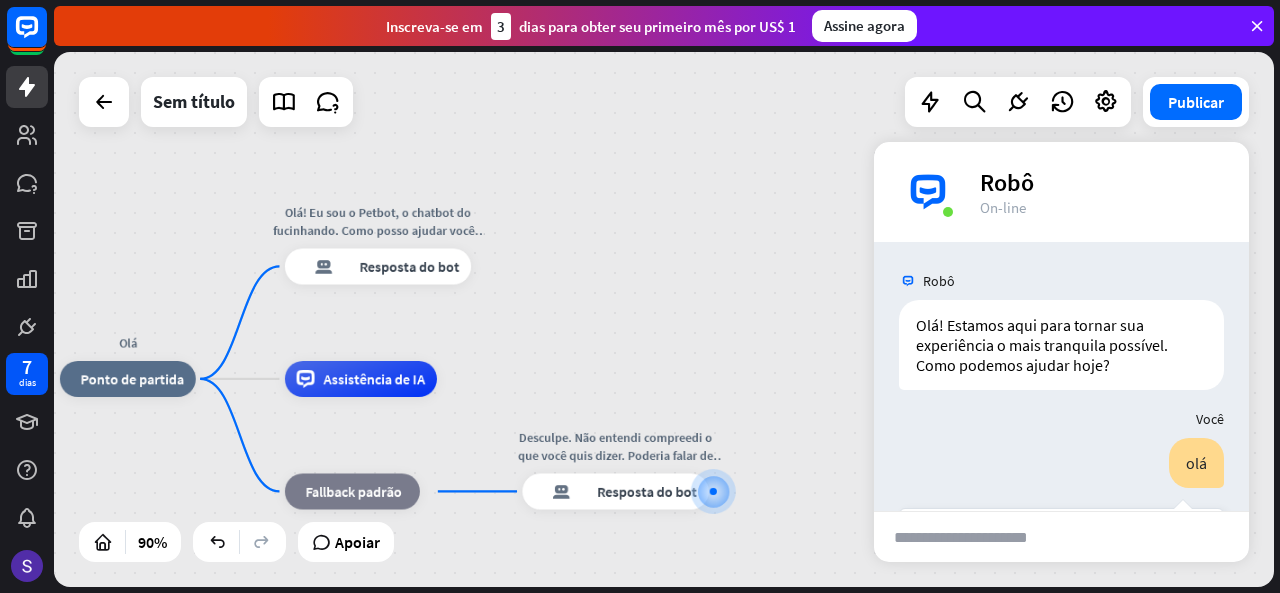 click on "Robô
Olá! Estamos aqui para tornar sua experiência o mais tranquila possível. Como podemos ajudar hoje?
Hoje 14:10
Mostrar JSON
Você
olá   Esta mensagem não foi reconhecida pelo bot.
Treine seu bot com esta frase.
Hoje 14:11
Mostrar JSON
[PERSON_NAME]
Você pode fornecer detalhes adicionais para me ajudar a entender sua solicitação?
Hoje 14:11
Mostrar JSON
Você
.   Esta mensagem não foi reconhecida pelo bot.
Treine seu bot com esta frase.
Hoje 14:13
Mostrar JSON
Robô" at bounding box center [1061, 376] 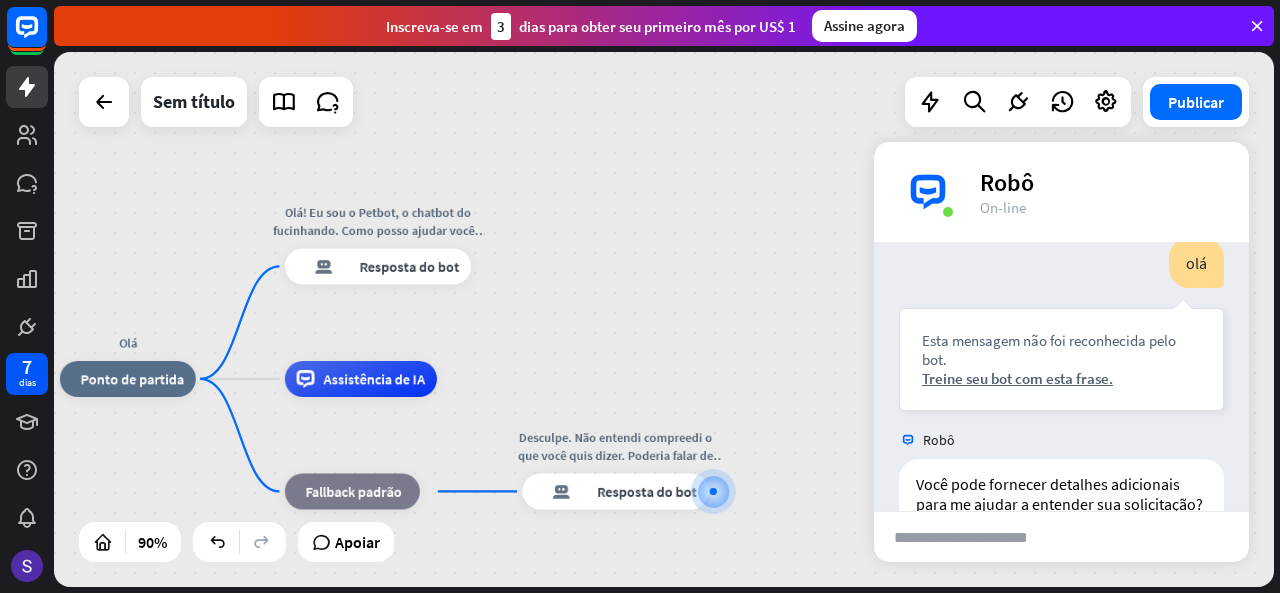 scroll, scrollTop: 624, scrollLeft: 0, axis: vertical 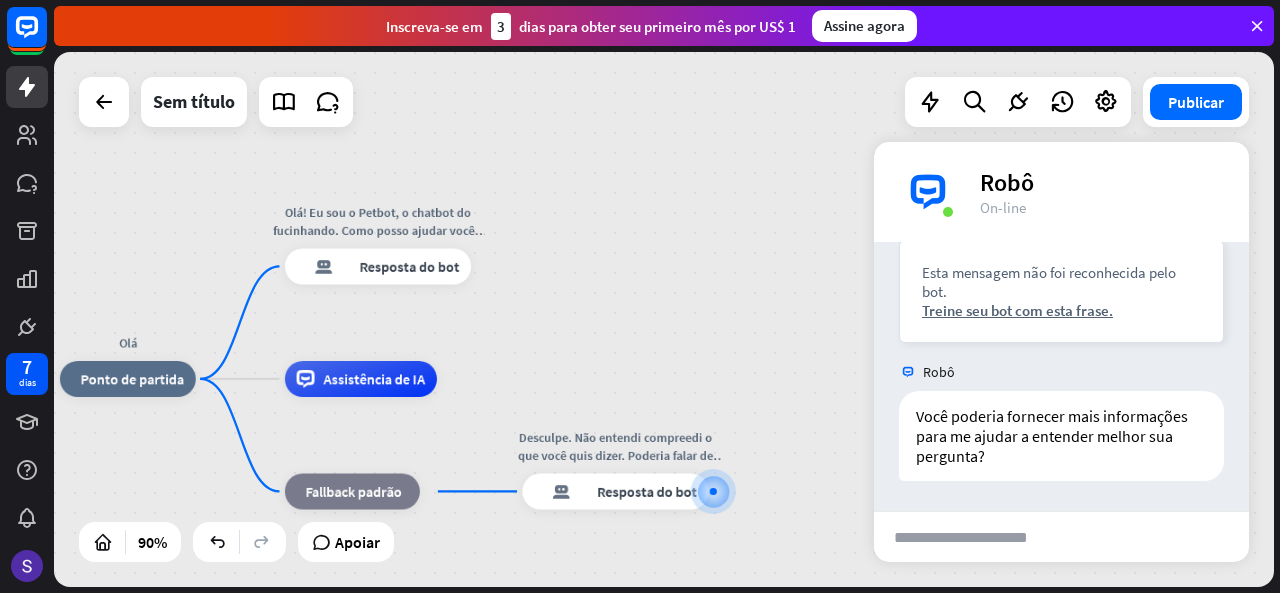 click at bounding box center [975, 537] 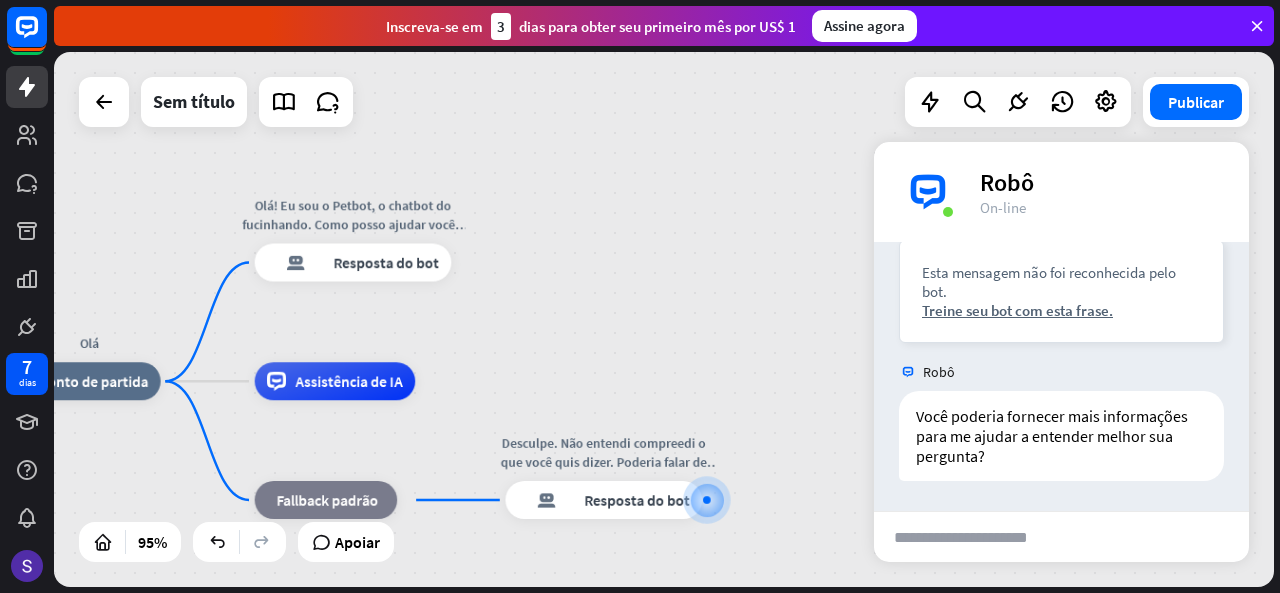 click on "Olá   casa_2   Ponto de partida                 Olá! Eu sou o Petbot, o chatbot do fucinhando. Como posso ajudar você e seu pet hoje?   resposta do bot de bloco   Resposta do bot                     Assistência de IA                   bloco_fallback   Fallback padrão                 Desculpe. Não entendi compreedi o que você quis dizer. Poderia falar de outra forma?   resposta do bot de bloco   Resposta do bot" at bounding box center (664, 319) 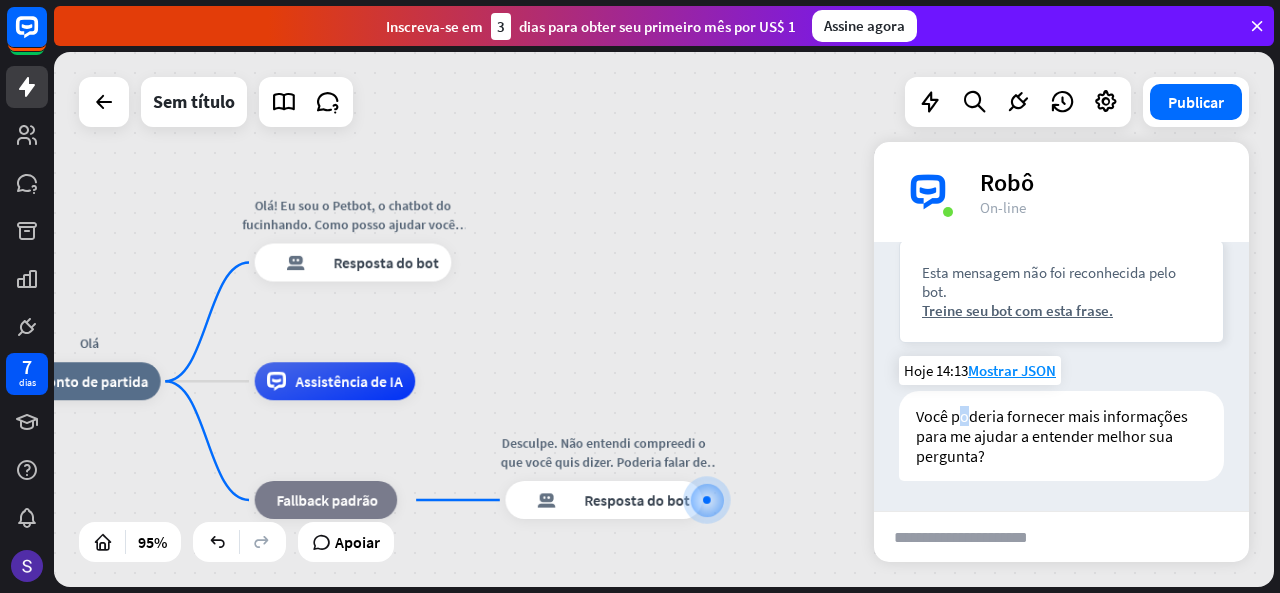 click on "Você poderia fornecer mais informações para me ajudar a entender melhor sua pergunta?" at bounding box center (1053, 436) 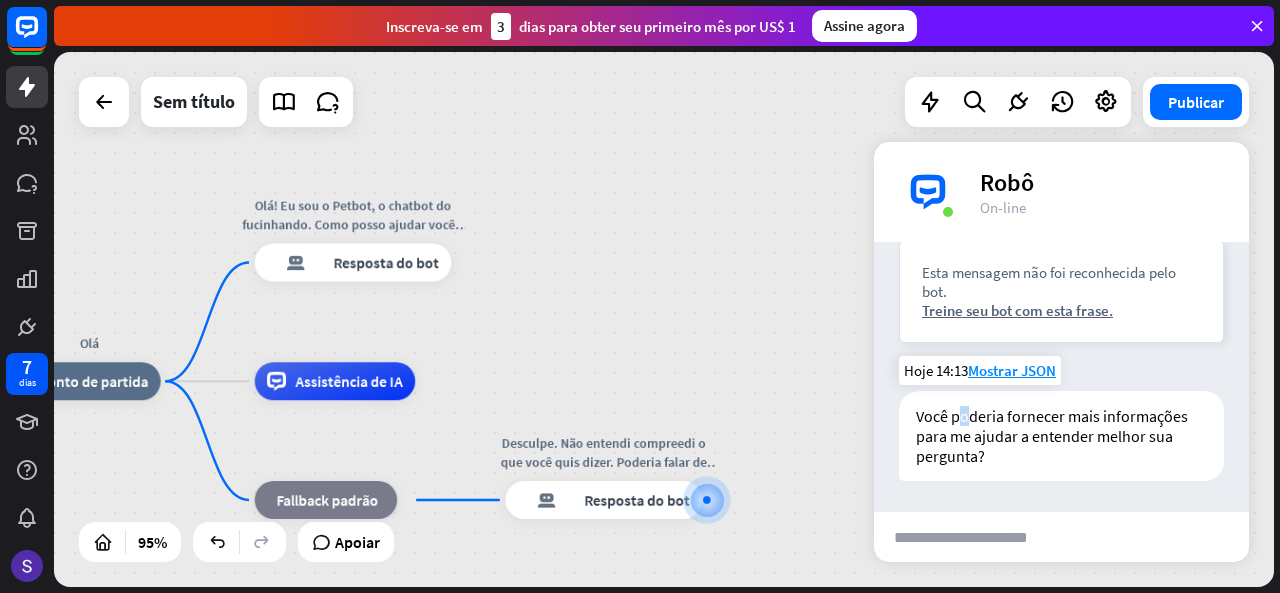 drag, startPoint x: 1002, startPoint y: 195, endPoint x: 964, endPoint y: 408, distance: 216.36311 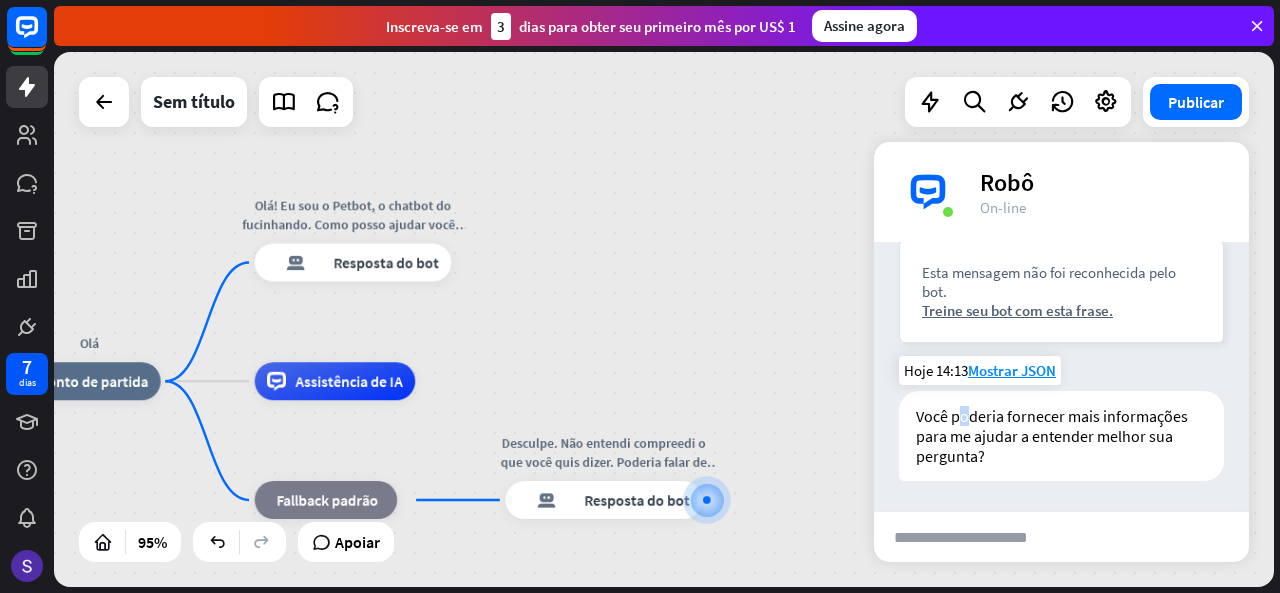 click on "mais_vert
fechar
Robô
On-line
Robô
Olá! Estamos aqui para tornar sua experiência o mais tranquila possível. Como podemos ajudar hoje?
Hoje 14:10
Mostrar JSON
Você
olá   Esta mensagem não foi reconhecida pelo bot.
Treine seu bot com esta frase.
Hoje 14:11
Mostrar JSON
[PERSON_NAME]
Você pode fornecer detalhes adicionais para me ajudar a entender sua solicitação?
Hoje 14:11
Mostrar JSON
Você
.   Esta mensagem não foi reconhecida pelo bot.
Treine seu bot com esta frase." at bounding box center (1061, 352) 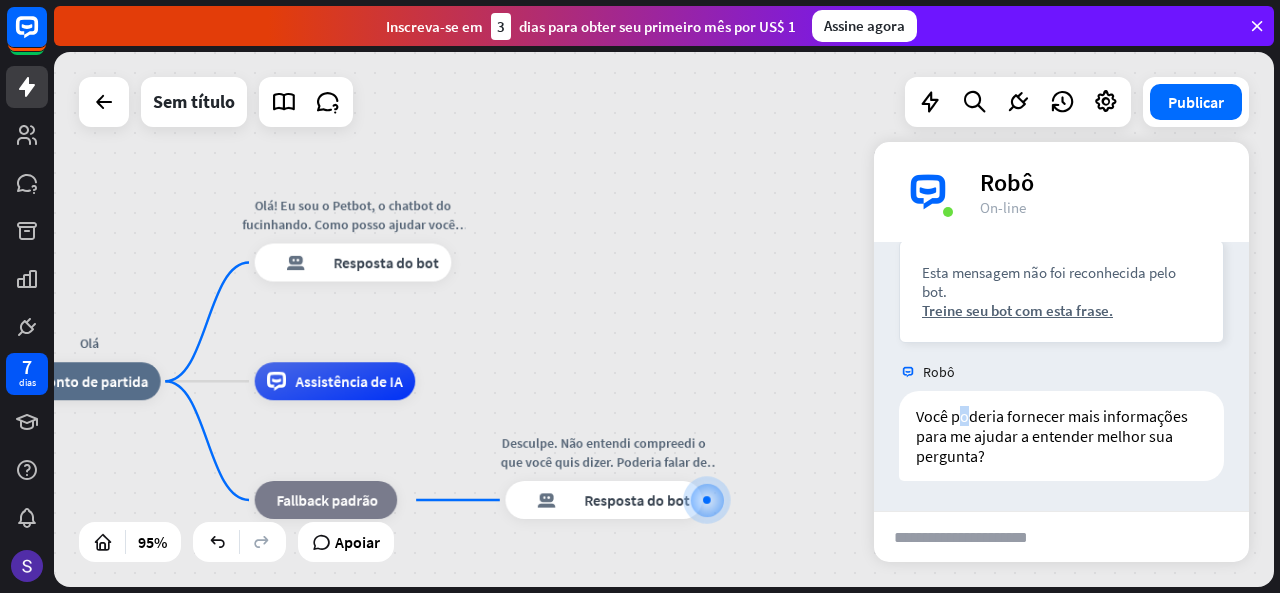 click on "On-line" at bounding box center (1102, 207) 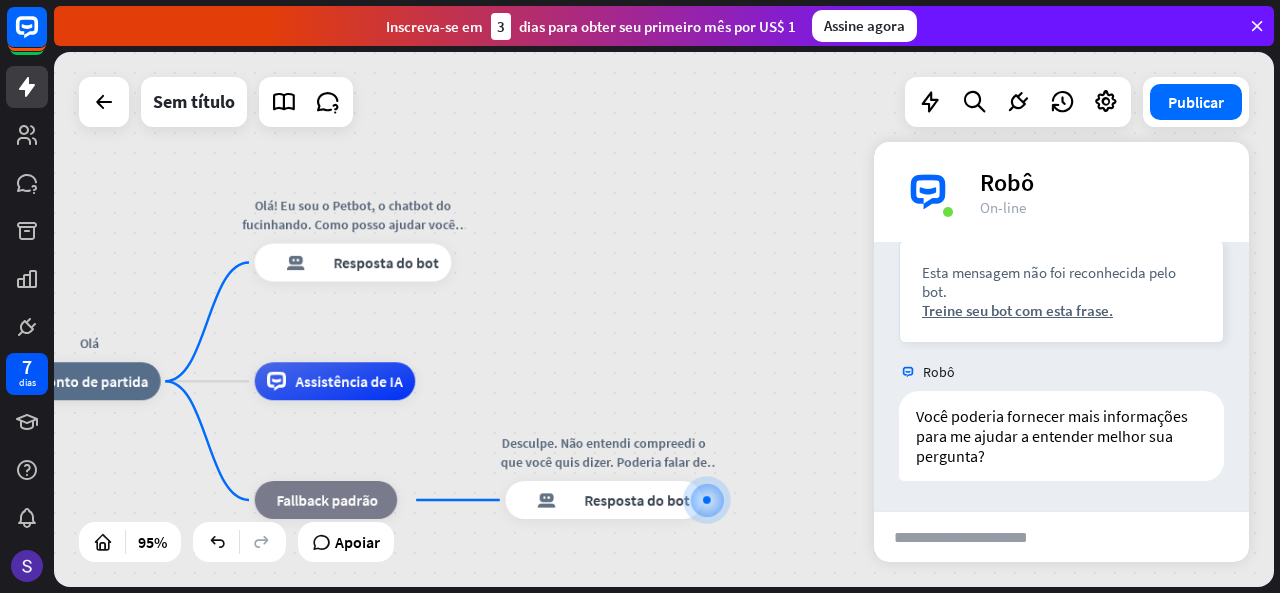 click on "enviar" at bounding box center (1163, 537) 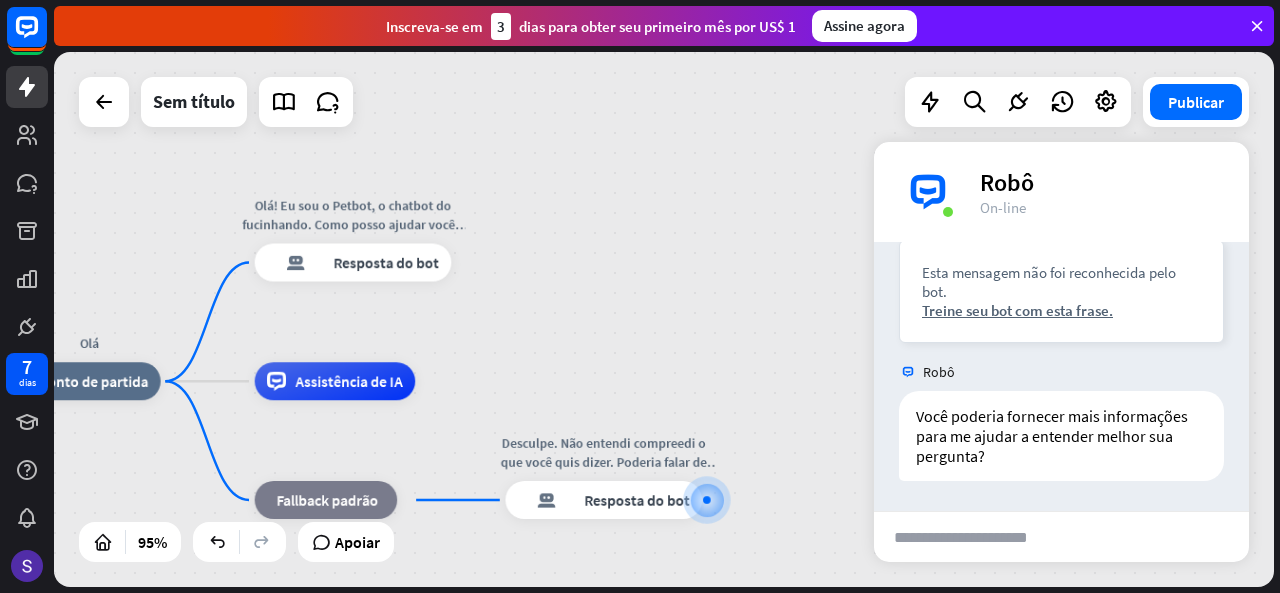 type on "*" 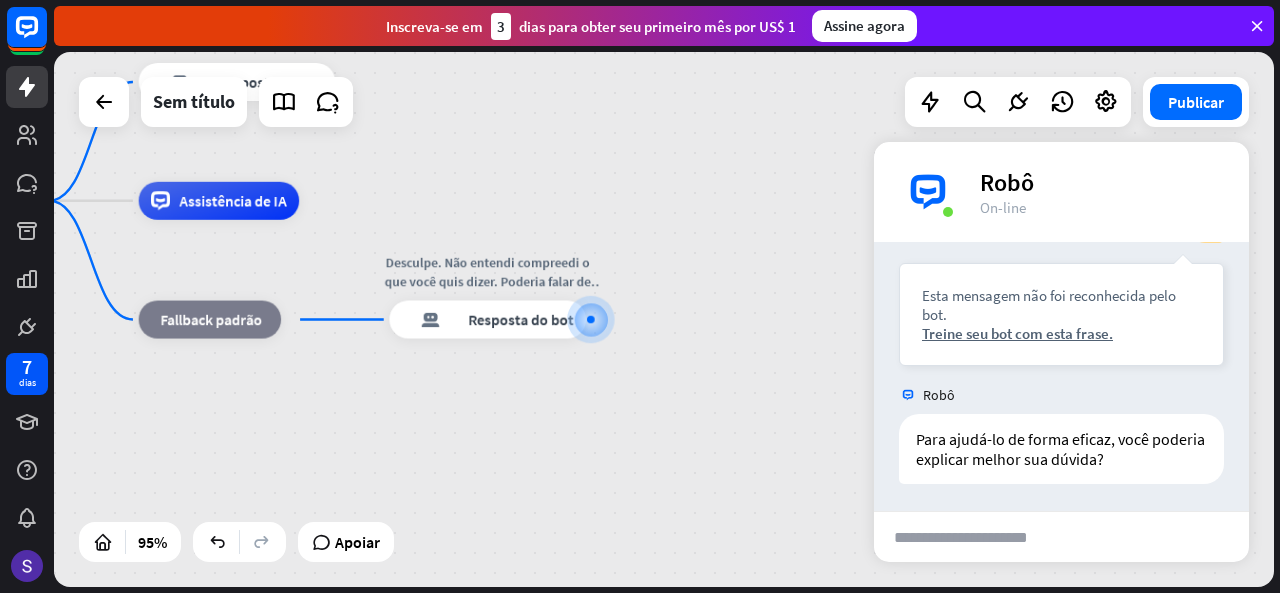 scroll, scrollTop: 963, scrollLeft: 0, axis: vertical 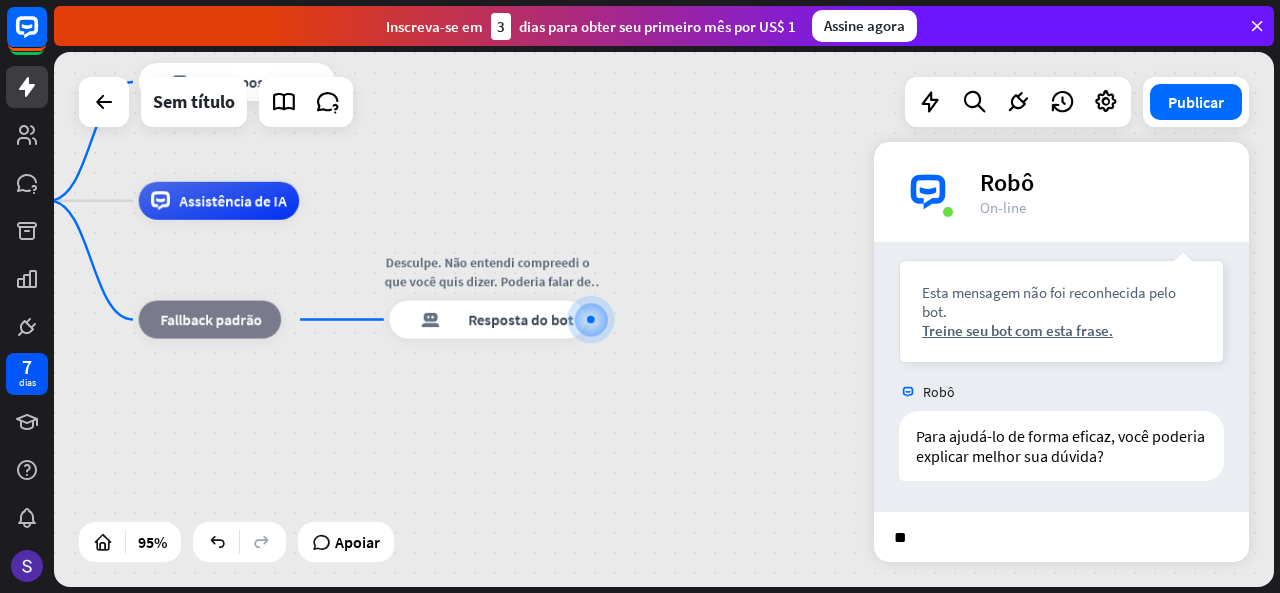 type on "***" 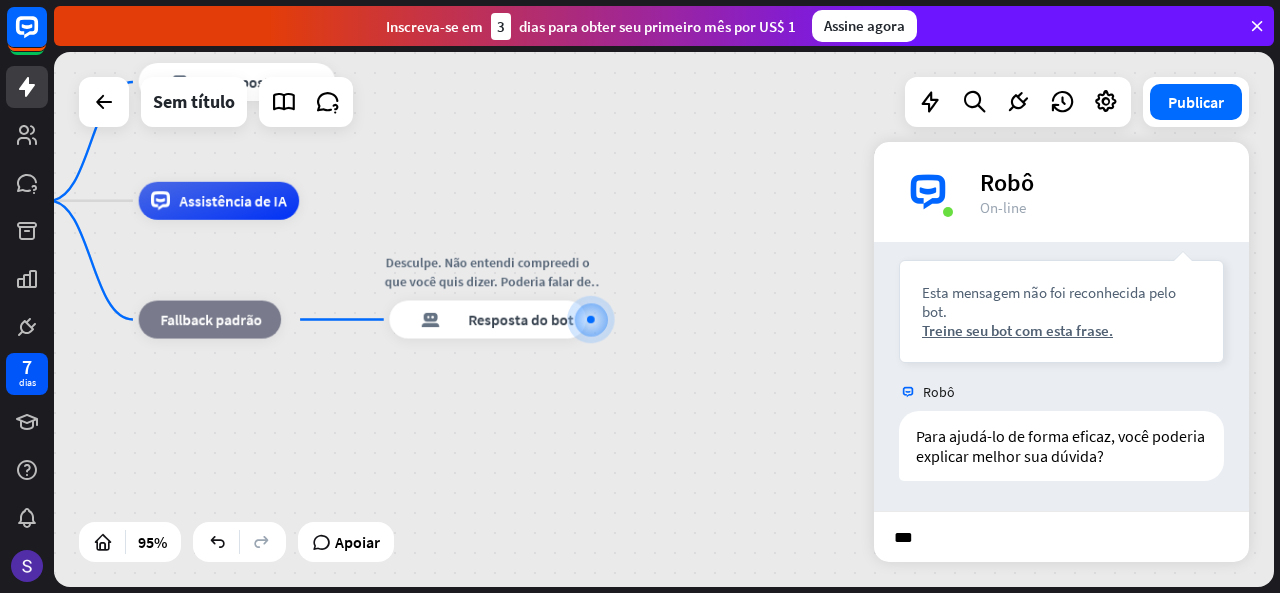 type 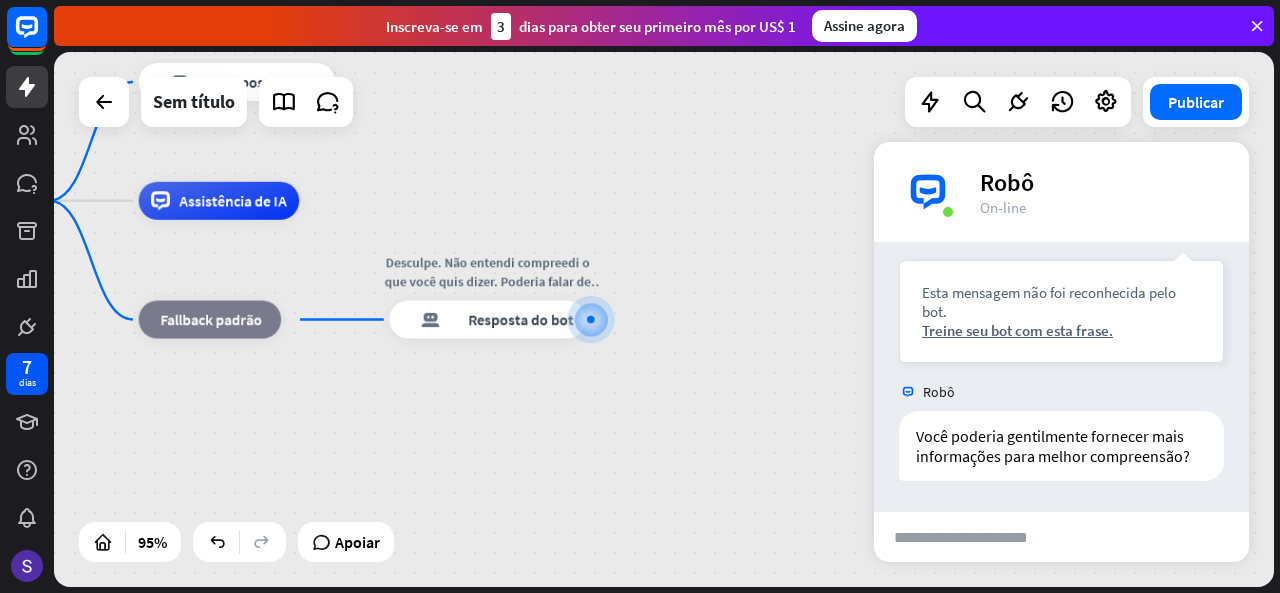 scroll, scrollTop: 1301, scrollLeft: 0, axis: vertical 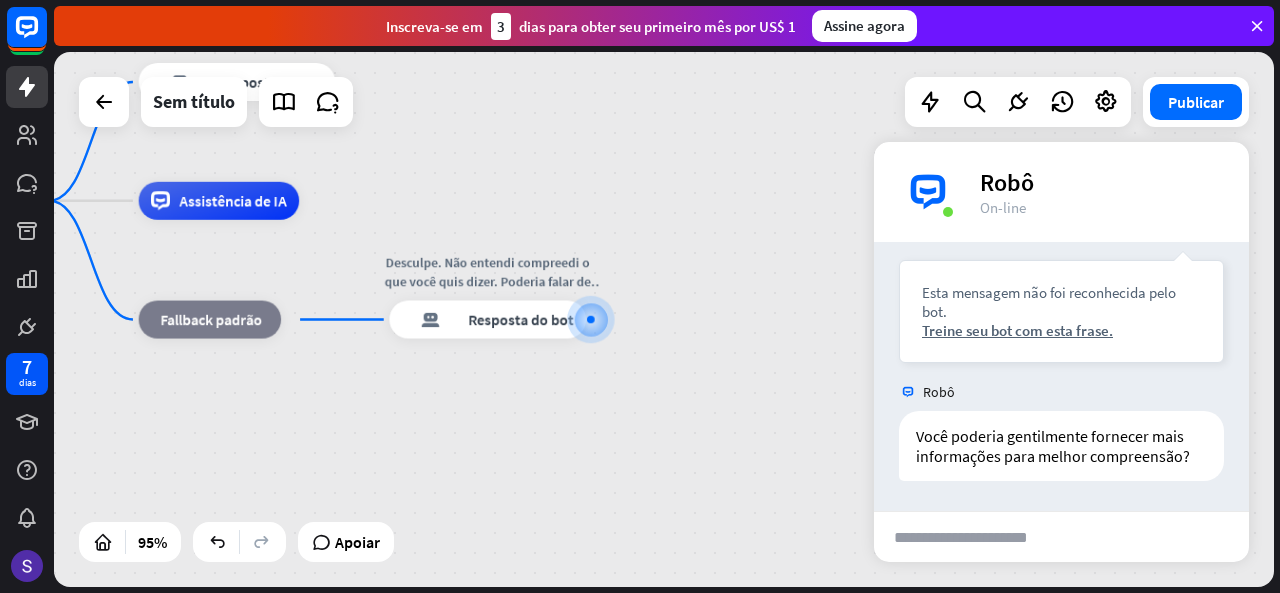 click on "Olá   casa_2   Ponto de partida                 Olá! Eu sou o Petbot, o chatbot do fucinhando. Como posso ajudar você e seu pet hoje?   resposta do bot de bloco   Resposta do bot                     Assistência de IA                   bloco_fallback   Fallback padrão                 Desculpe. Não entendi compreedi o que você quis dizer. Poderia falar de outra forma?   resposta do bot de bloco   Resposta do bot" at bounding box center [480, 455] 